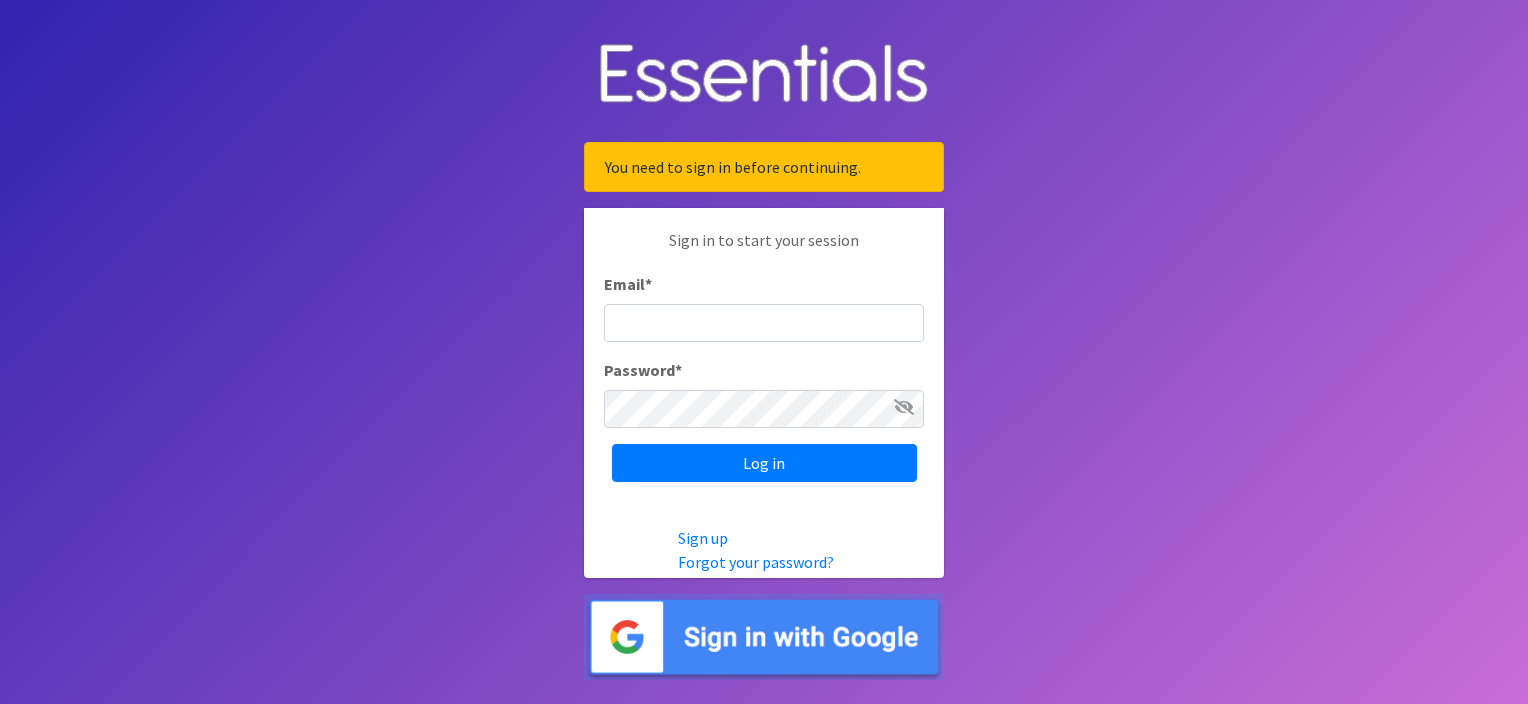scroll, scrollTop: 0, scrollLeft: 0, axis: both 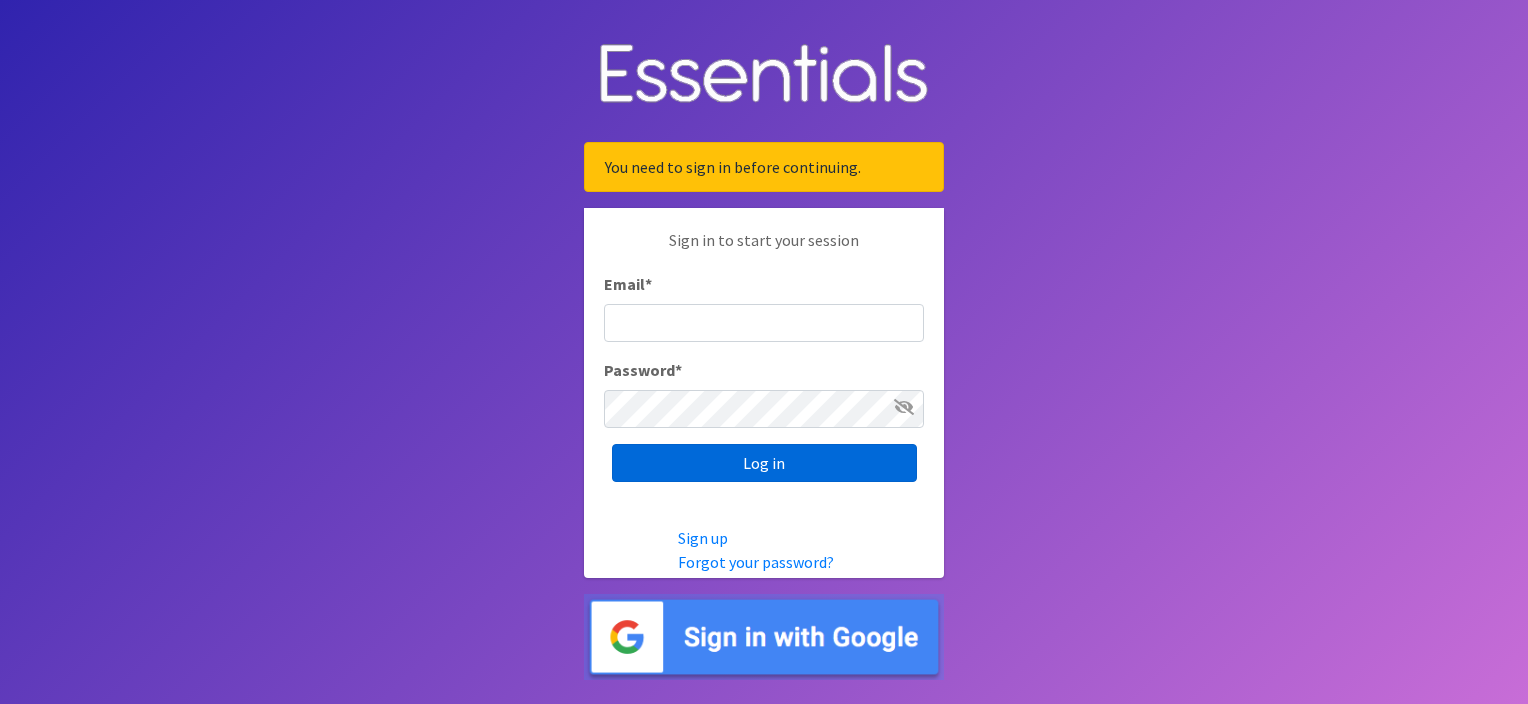 type on "[EMAIL]" 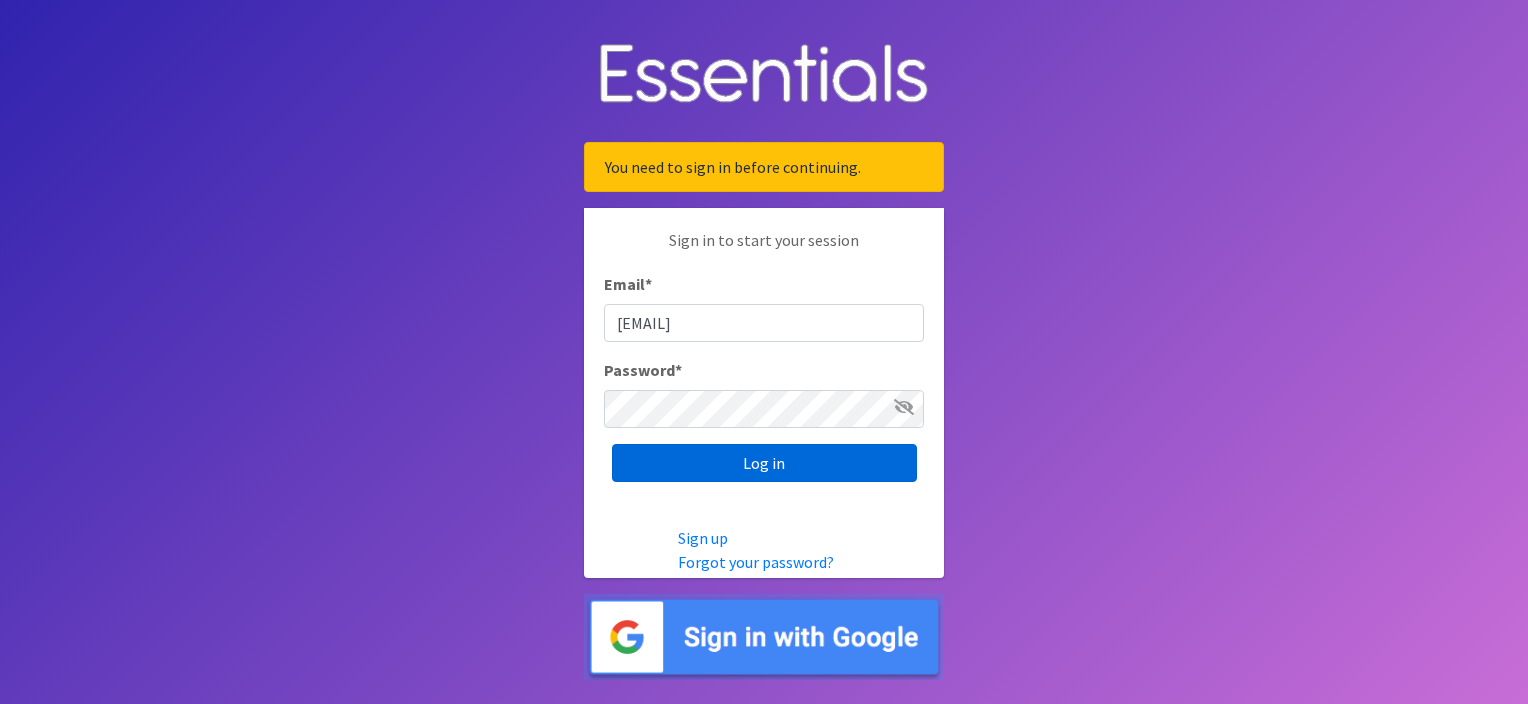 click on "Log in" at bounding box center [764, 463] 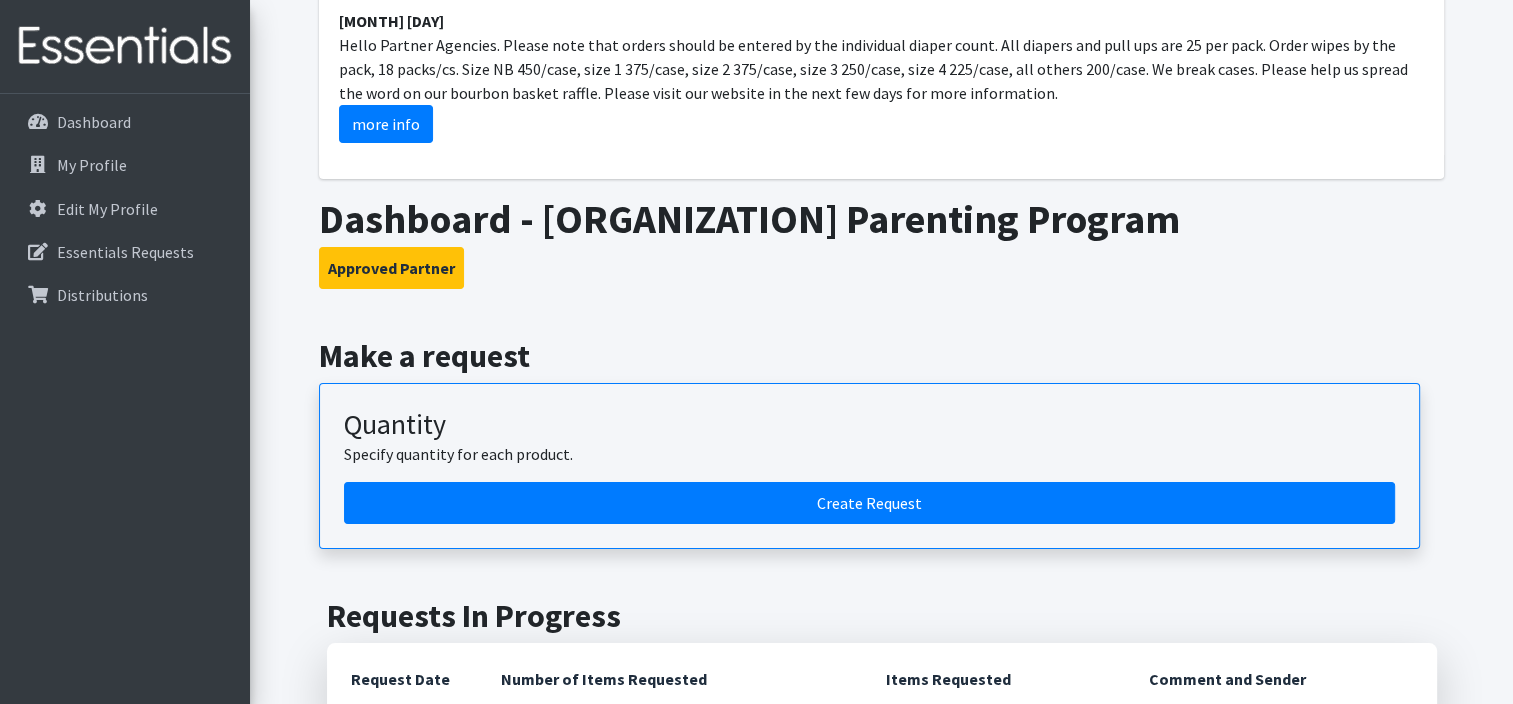 scroll, scrollTop: 300, scrollLeft: 0, axis: vertical 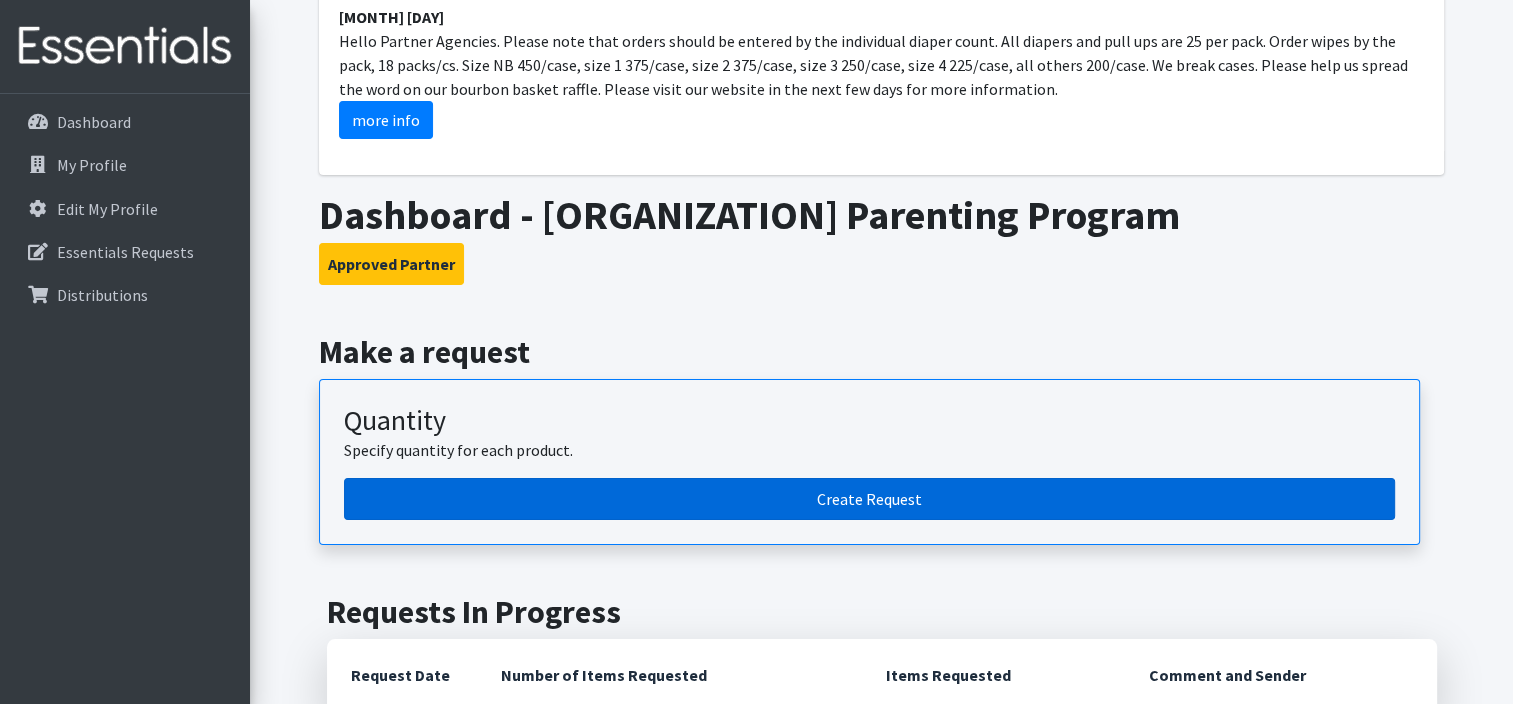 click on "Create Request" at bounding box center (869, 499) 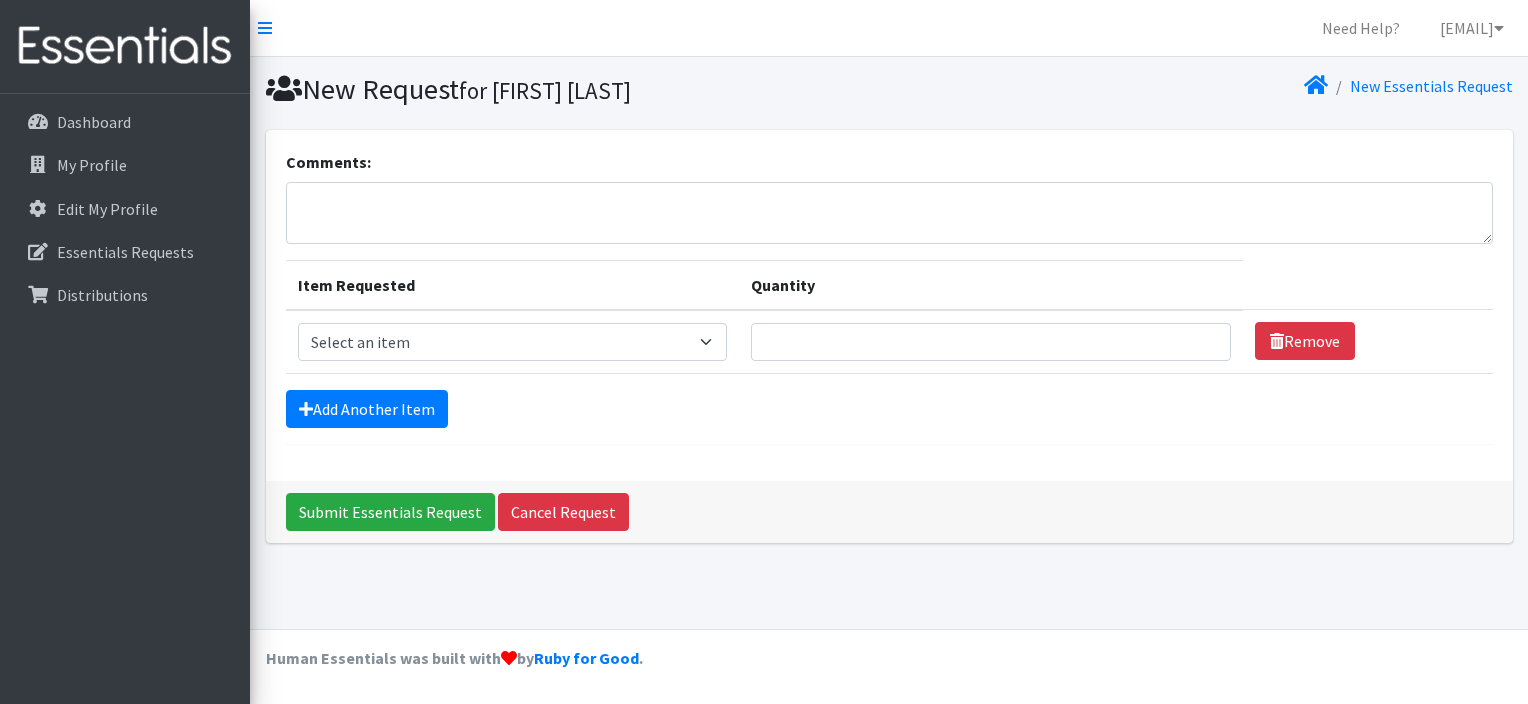 scroll, scrollTop: 0, scrollLeft: 0, axis: both 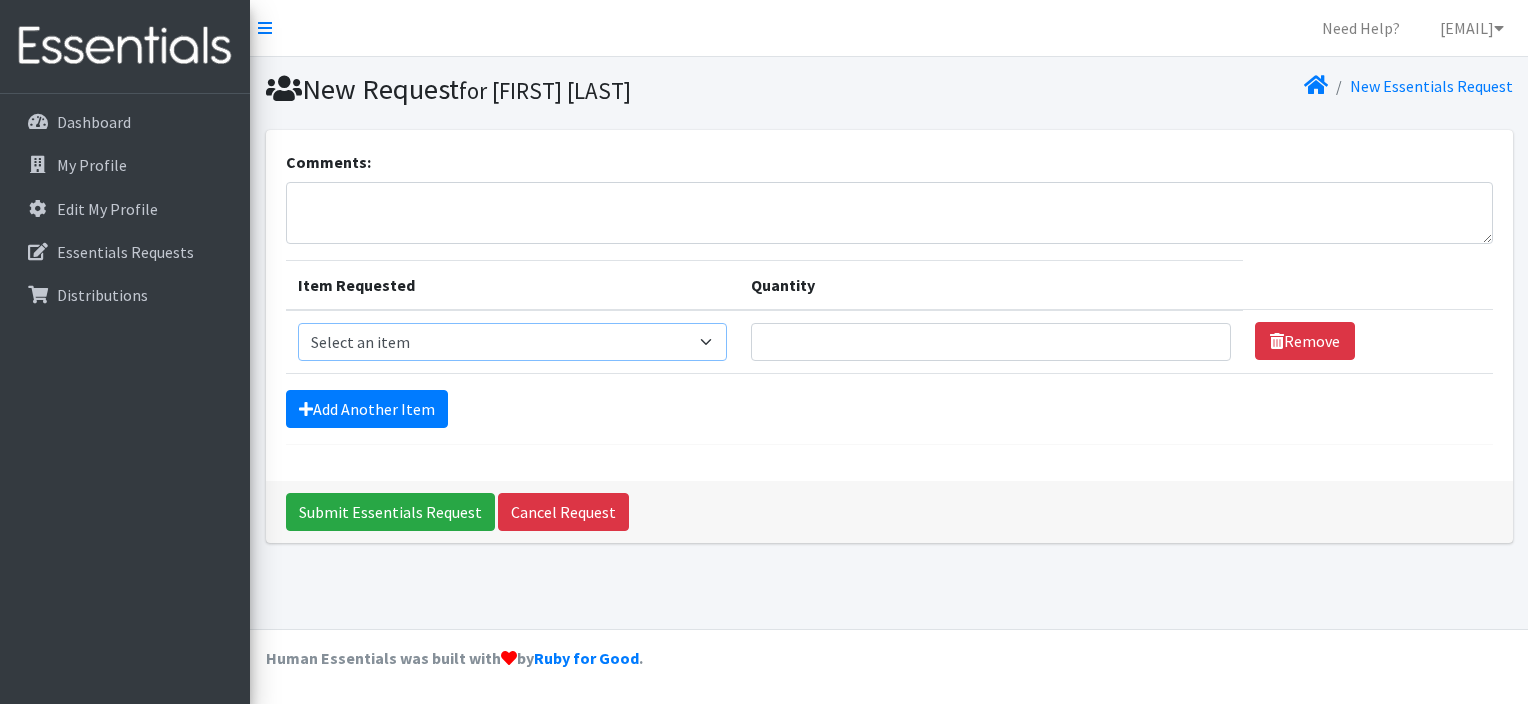 click on "Select an item
1 month period supply kit
Kids (Newborn)
Kids (Size 1)
Kids (Size 2)
Kids (Size 3)
Kids (Size 4)
Kids (Size 5)
Kids (Size 6)
Kids Pull-Ups (2T-3T)
Kids Pull-Ups (3T-4T)
Kids Pull-Ups (4T-5T)
Other
Wipes (Baby)" at bounding box center (513, 342) 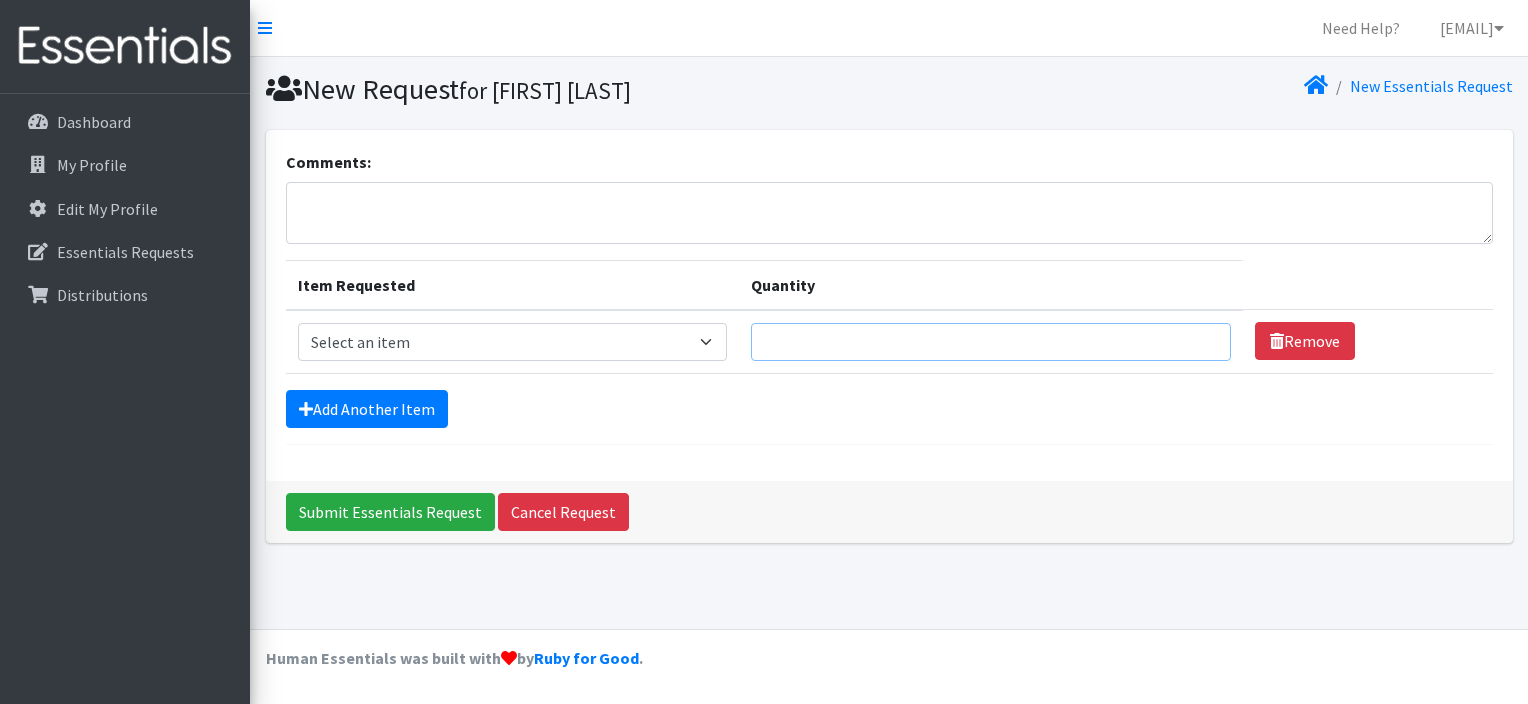 click on "Quantity" at bounding box center (991, 342) 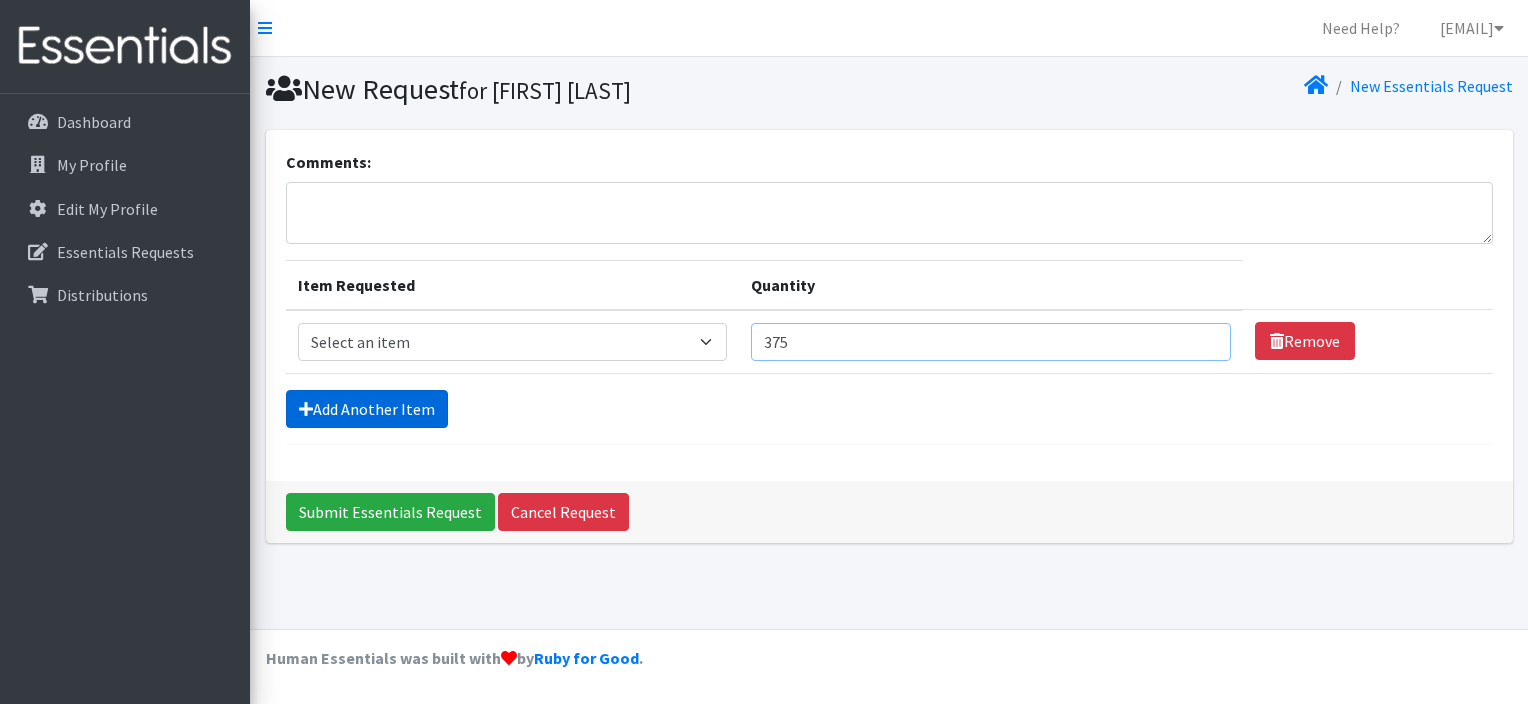 type on "375" 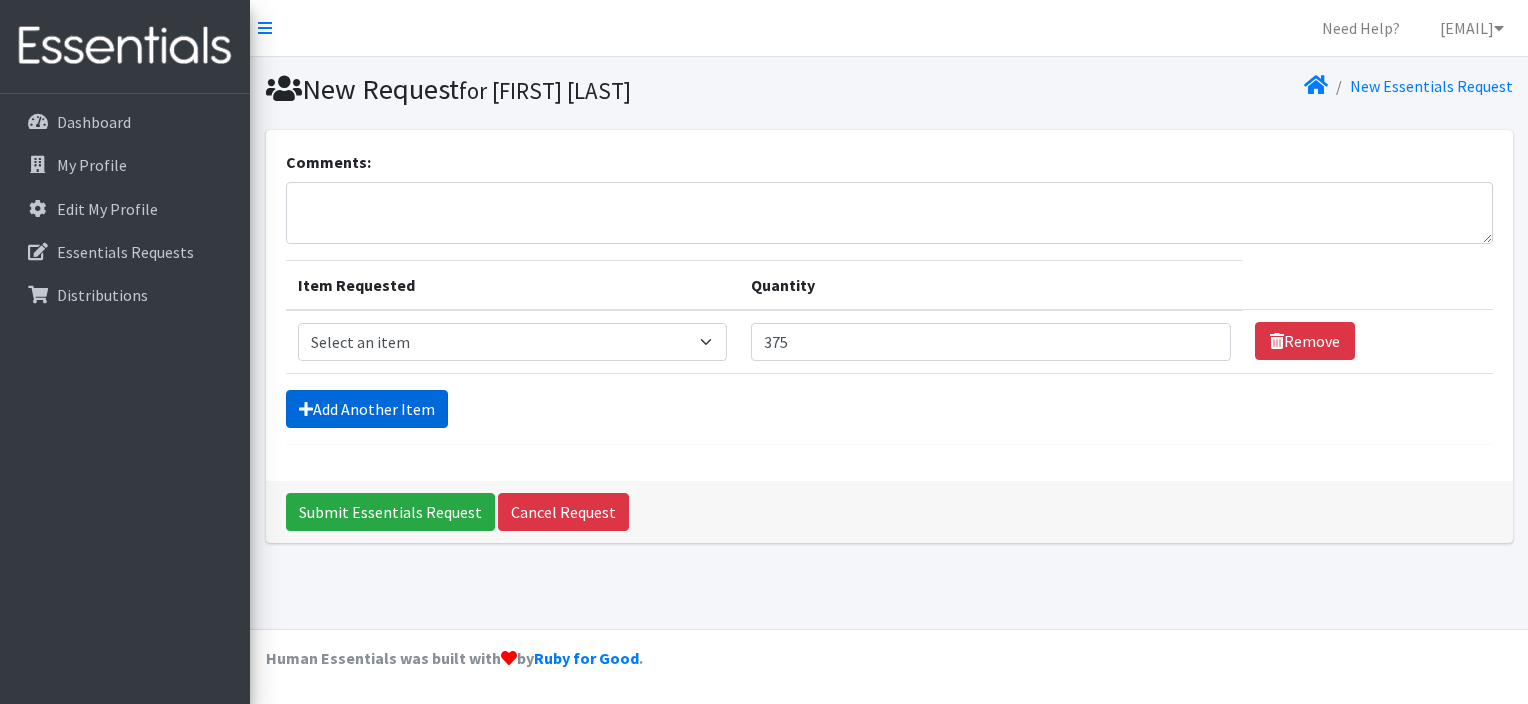 click on "Add Another Item" at bounding box center (367, 409) 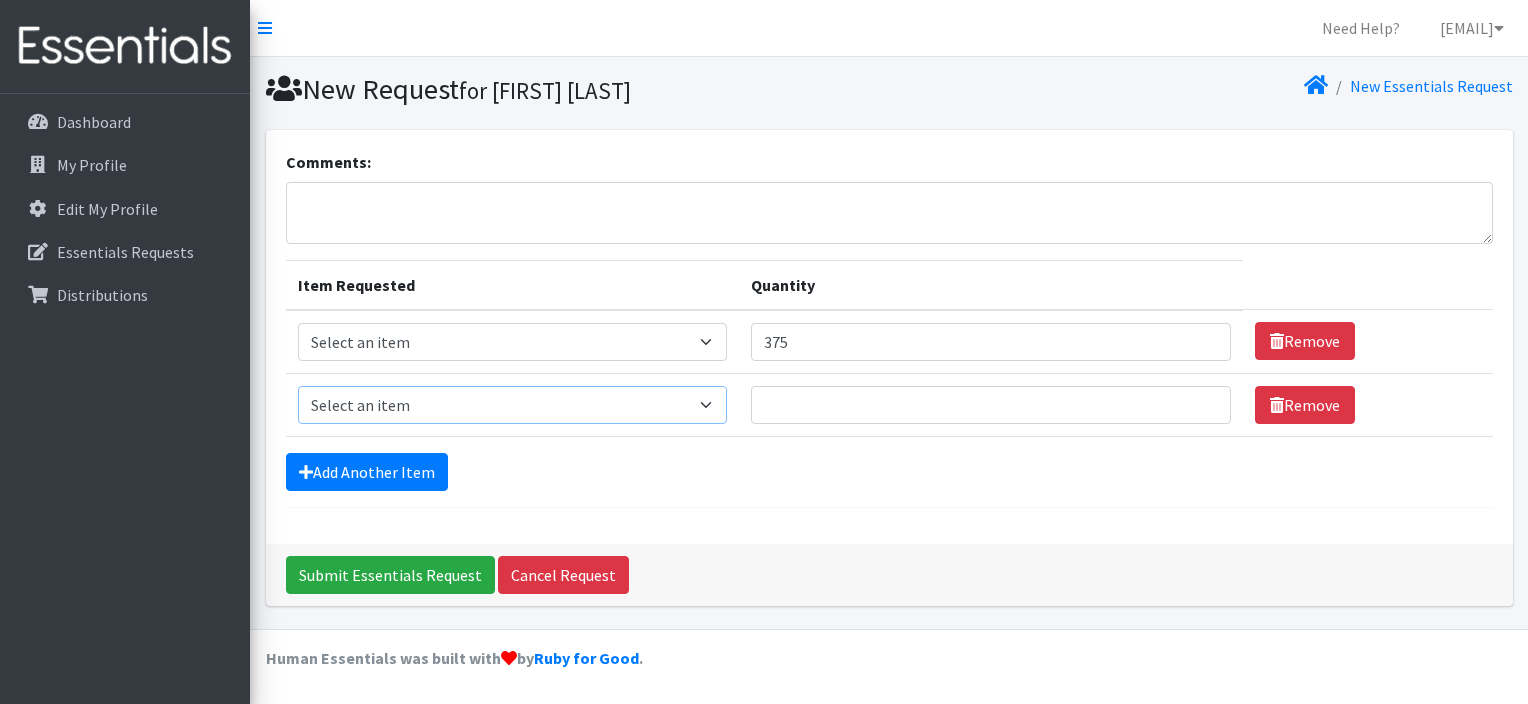 click on "Select an item
1 month period supply kit
Kids (Newborn)
Kids (Size 1)
Kids (Size 2)
Kids (Size 3)
Kids (Size 4)
Kids (Size 5)
Kids (Size 6)
Kids Pull-Ups (2T-3T)
Kids Pull-Ups (3T-4T)
Kids Pull-Ups (4T-5T)
Other
Wipes (Baby)" at bounding box center [513, 405] 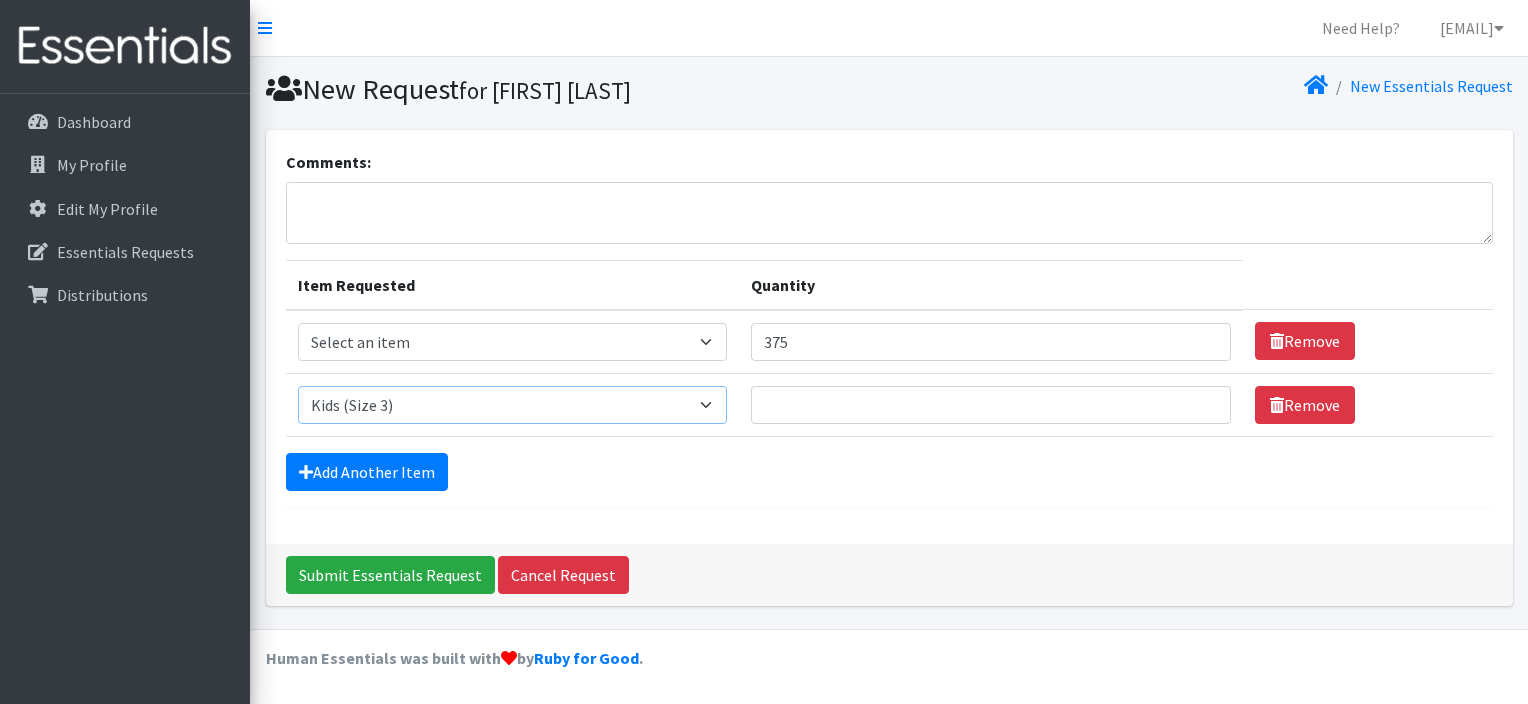 click on "Select an item
1 month period supply kit
Kids (Newborn)
Kids (Size 1)
Kids (Size 2)
Kids (Size 3)
Kids (Size 4)
Kids (Size 5)
Kids (Size 6)
Kids Pull-Ups (2T-3T)
Kids Pull-Ups (3T-4T)
Kids Pull-Ups (4T-5T)
Other
Wipes (Baby)" at bounding box center [513, 405] 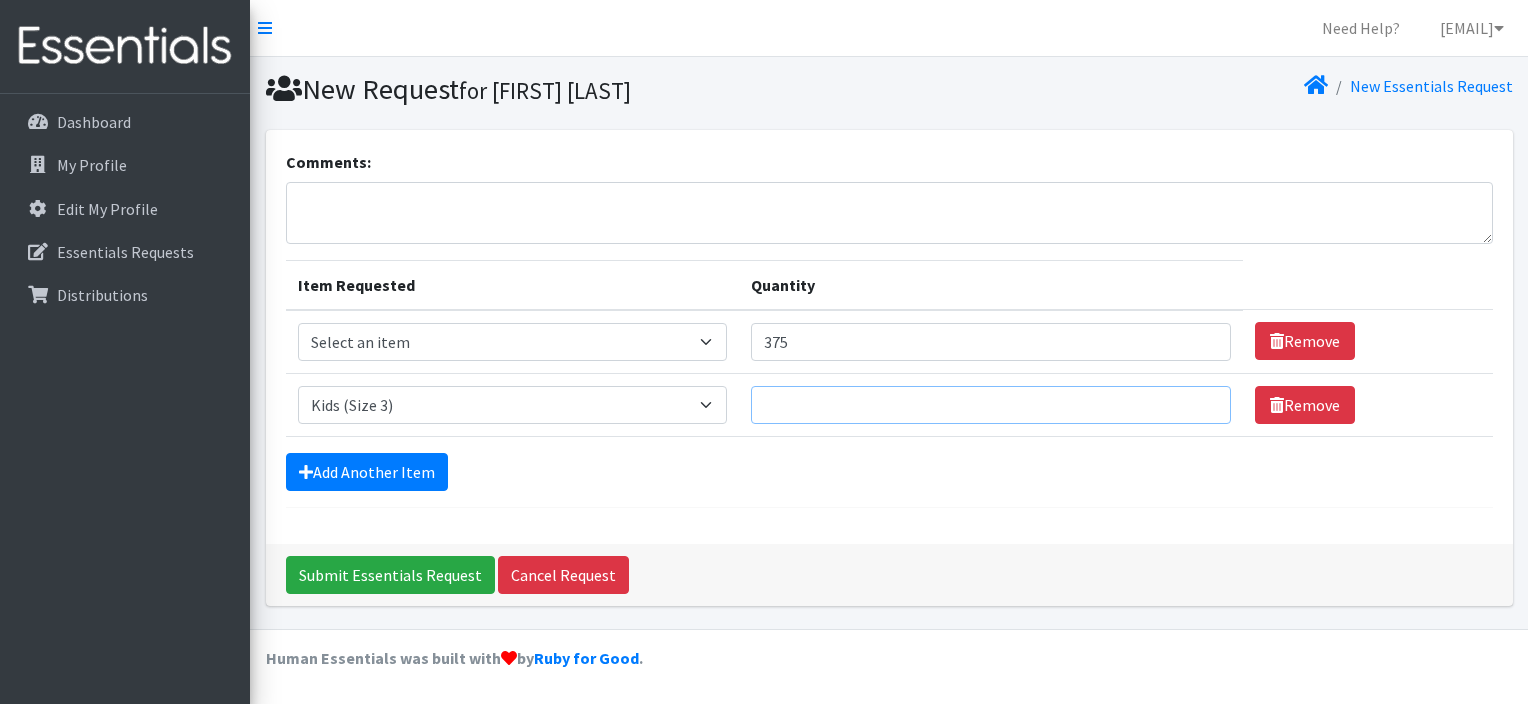 click on "Quantity" at bounding box center [991, 405] 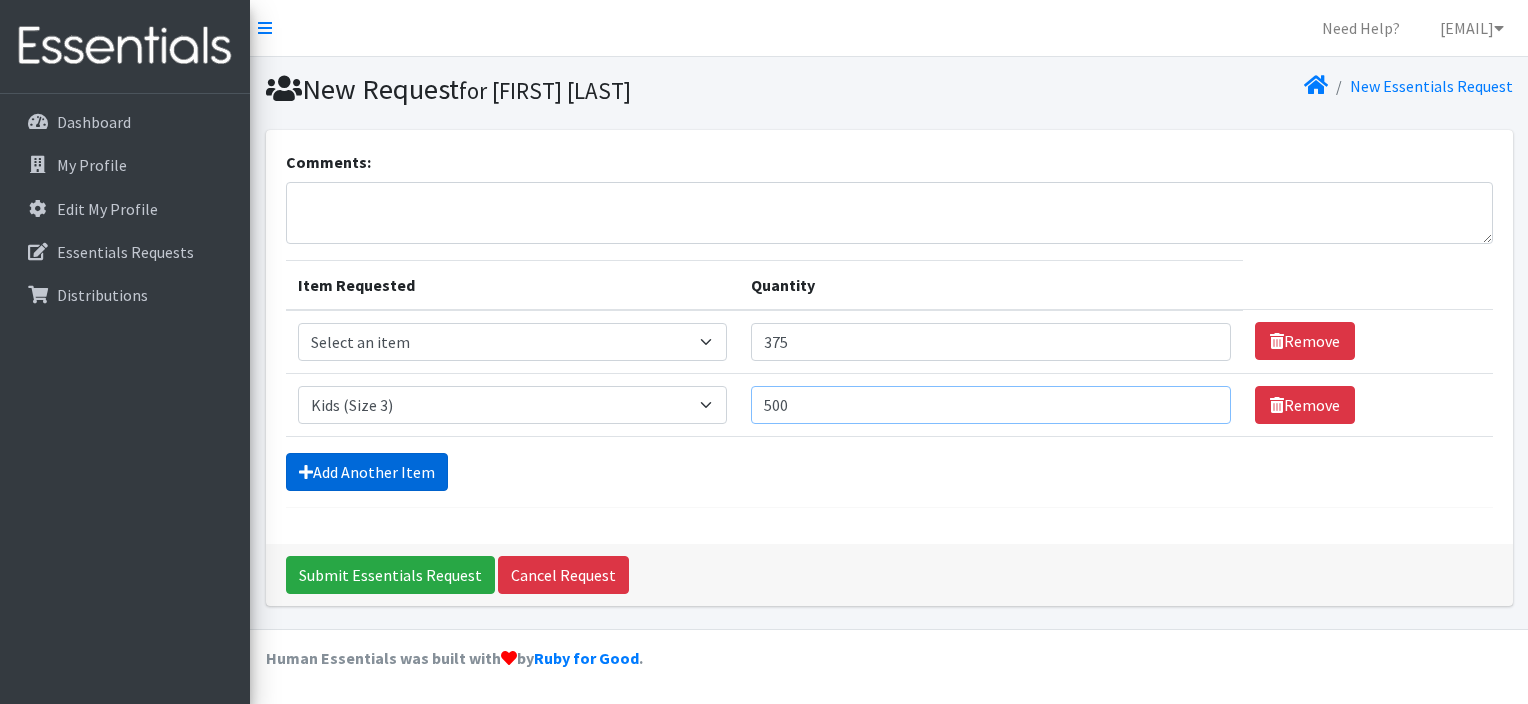 type on "500" 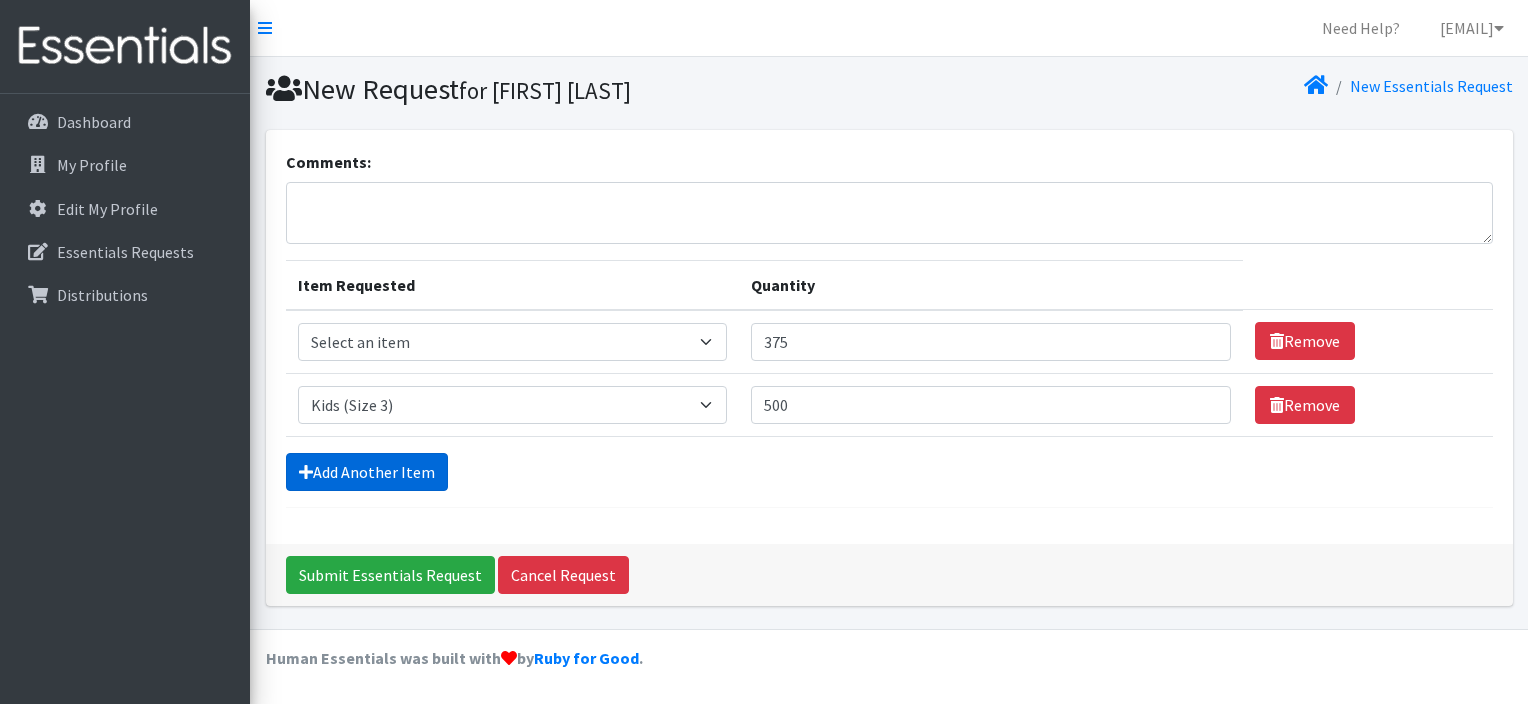 click on "Add Another Item" at bounding box center [367, 472] 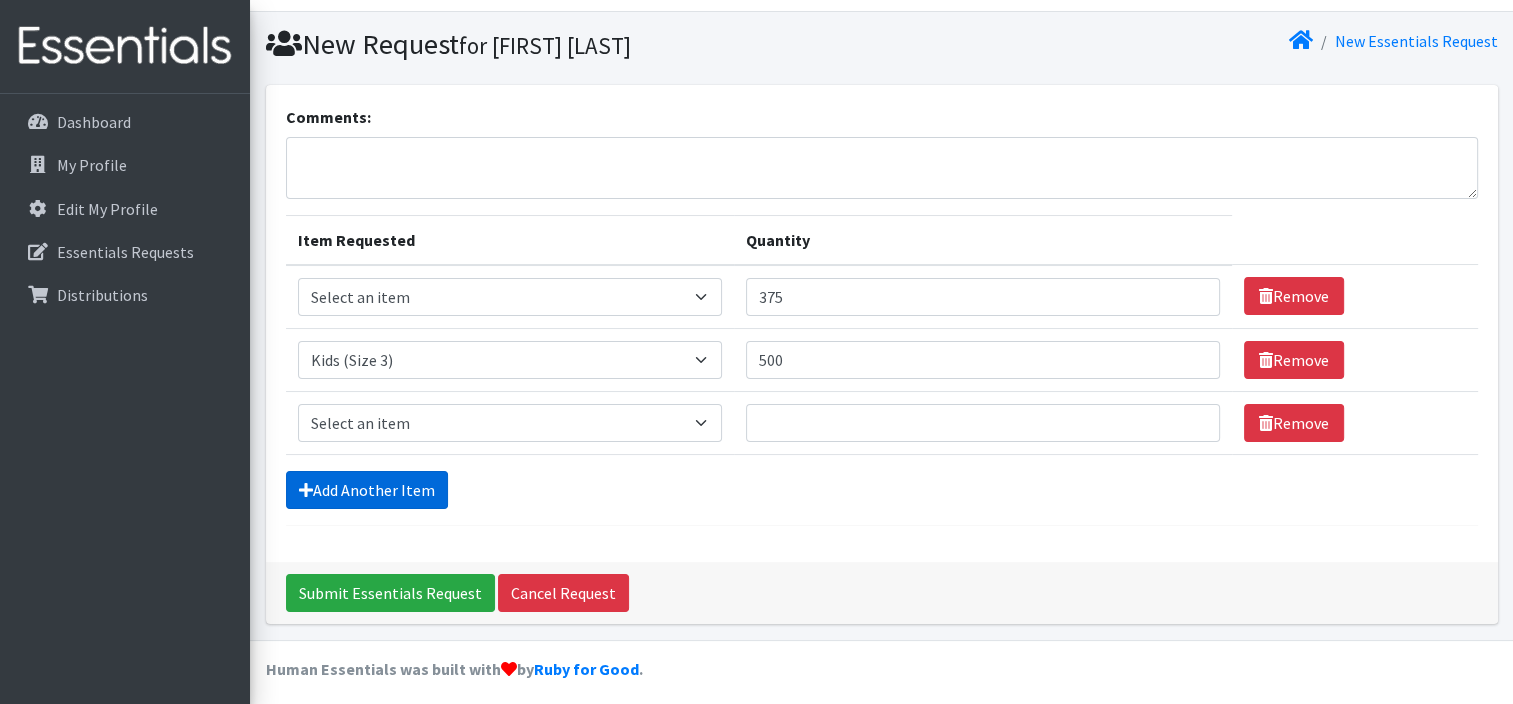 scroll, scrollTop: 52, scrollLeft: 0, axis: vertical 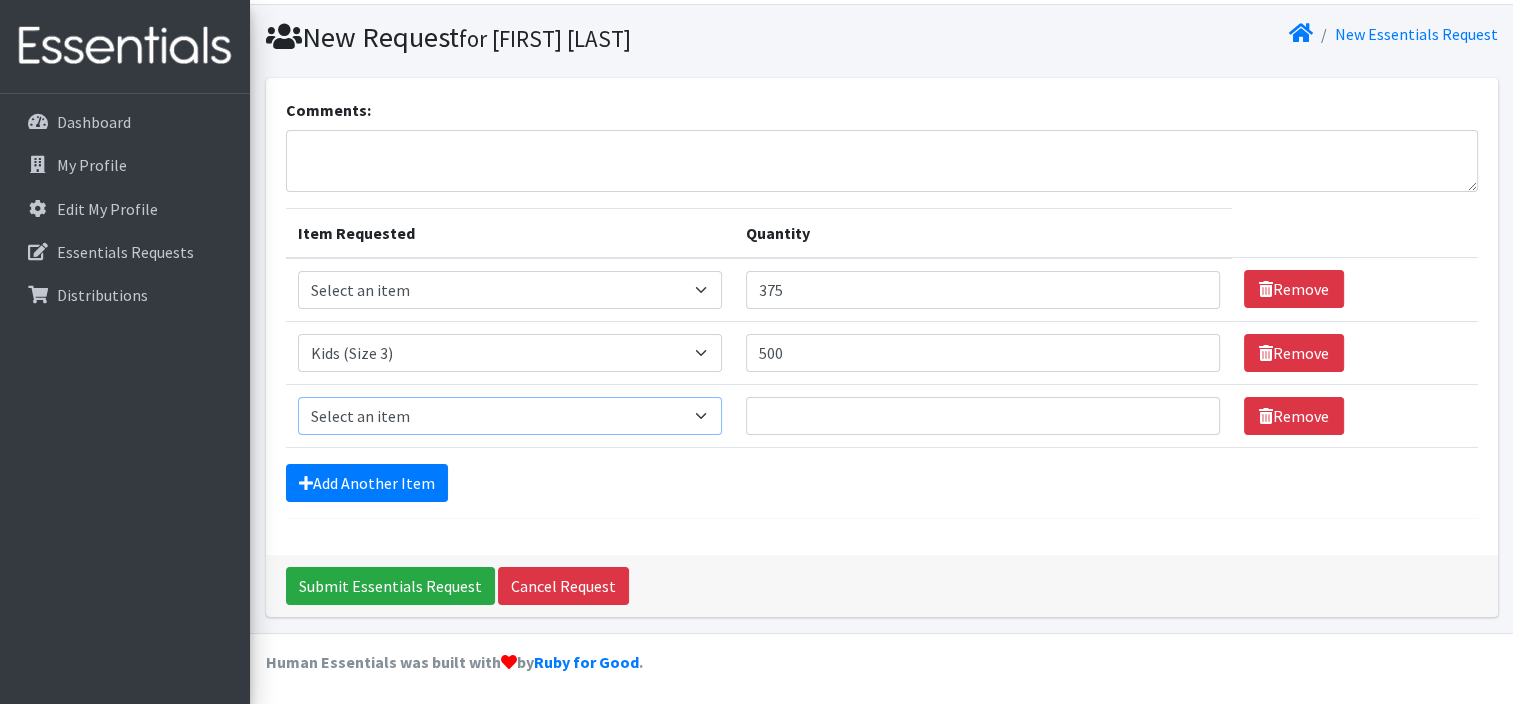 click on "Select an item
1 month period supply kit
Kids (Newborn)
Kids (Size 1)
Kids (Size 2)
Kids (Size 3)
Kids (Size 4)
Kids (Size 5)
Kids (Size 6)
Kids Pull-Ups (2T-3T)
Kids Pull-Ups (3T-4T)
Kids Pull-Ups (4T-5T)
Other
Wipes (Baby)" at bounding box center (510, 416) 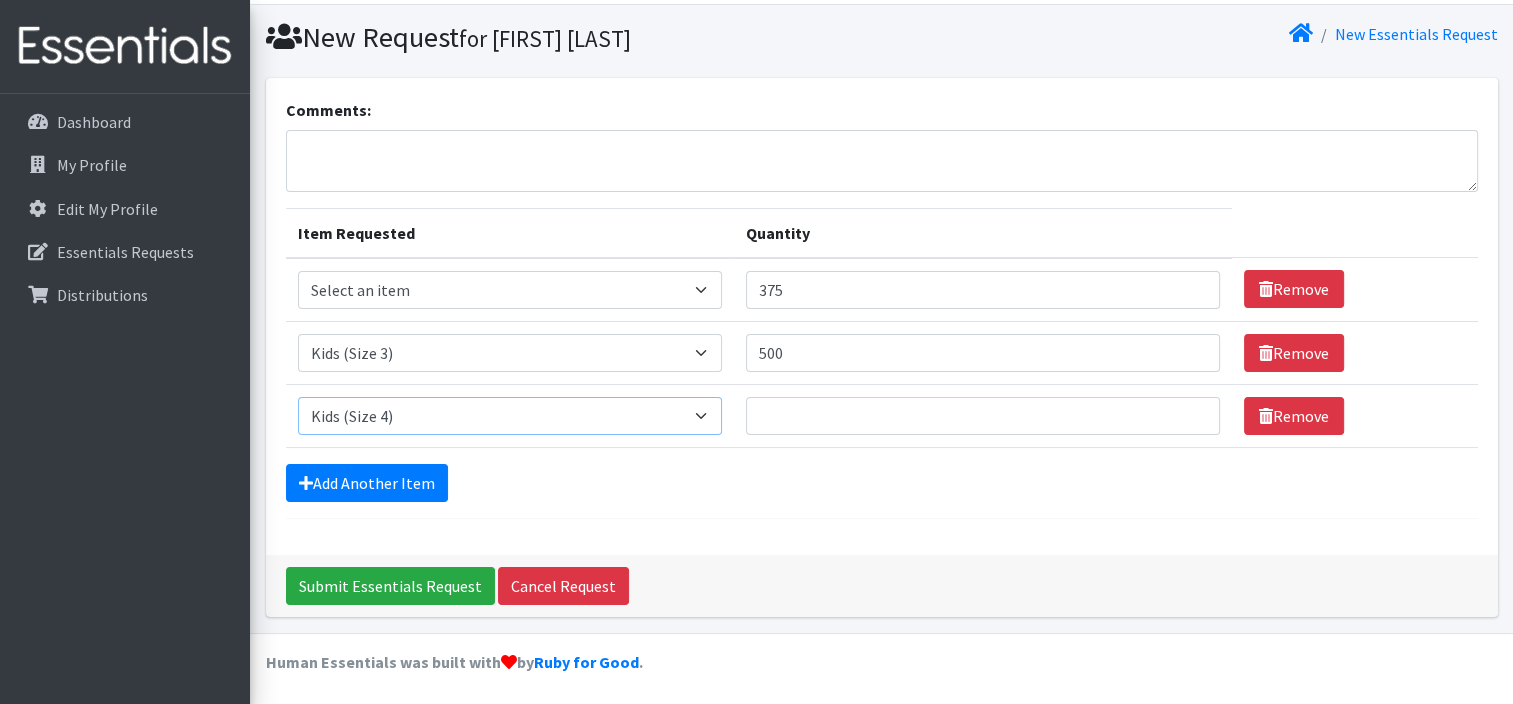 click on "Select an item
1 month period supply kit
Kids (Newborn)
Kids (Size 1)
Kids (Size 2)
Kids (Size 3)
Kids (Size 4)
Kids (Size 5)
Kids (Size 6)
Kids Pull-Ups (2T-3T)
Kids Pull-Ups (3T-4T)
Kids Pull-Ups (4T-5T)
Other
Wipes (Baby)" at bounding box center (510, 416) 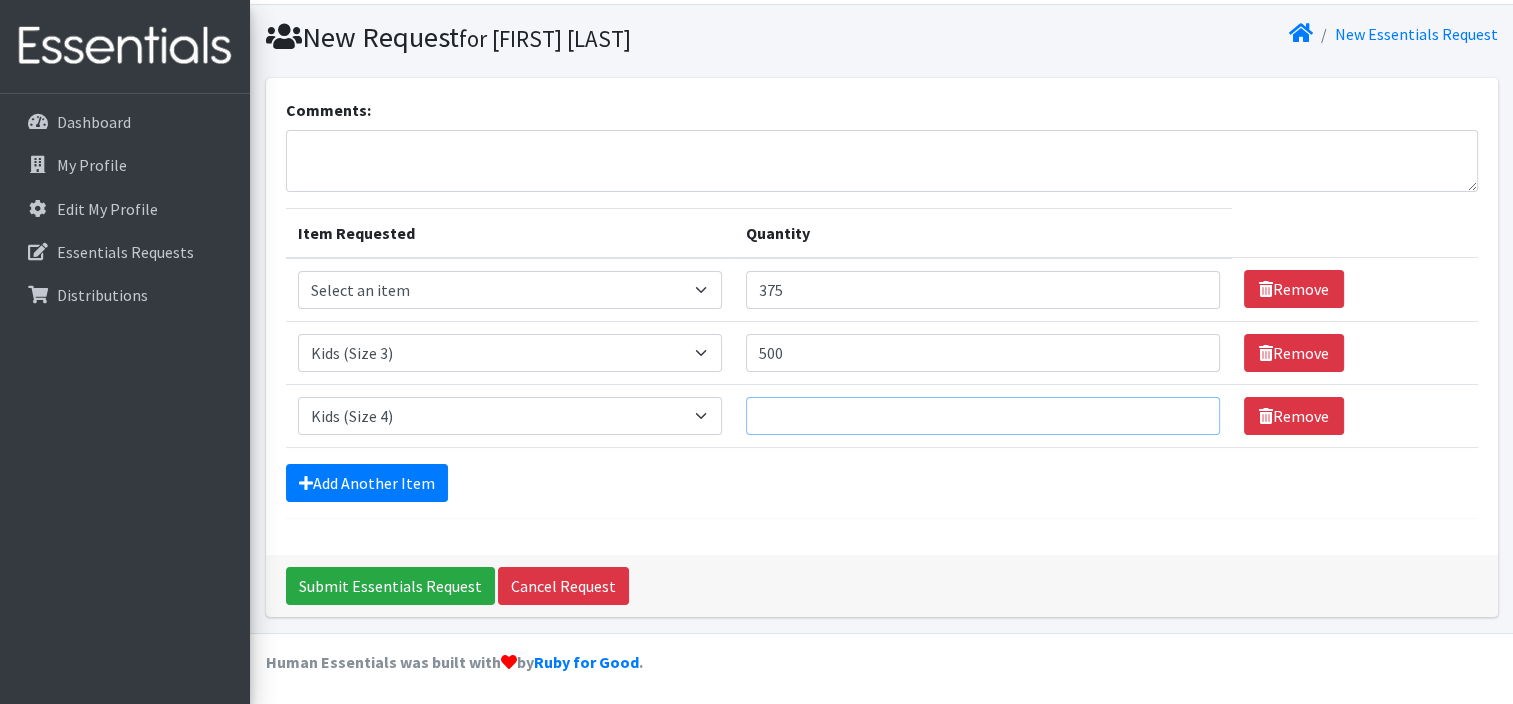 click on "Quantity" at bounding box center (983, 416) 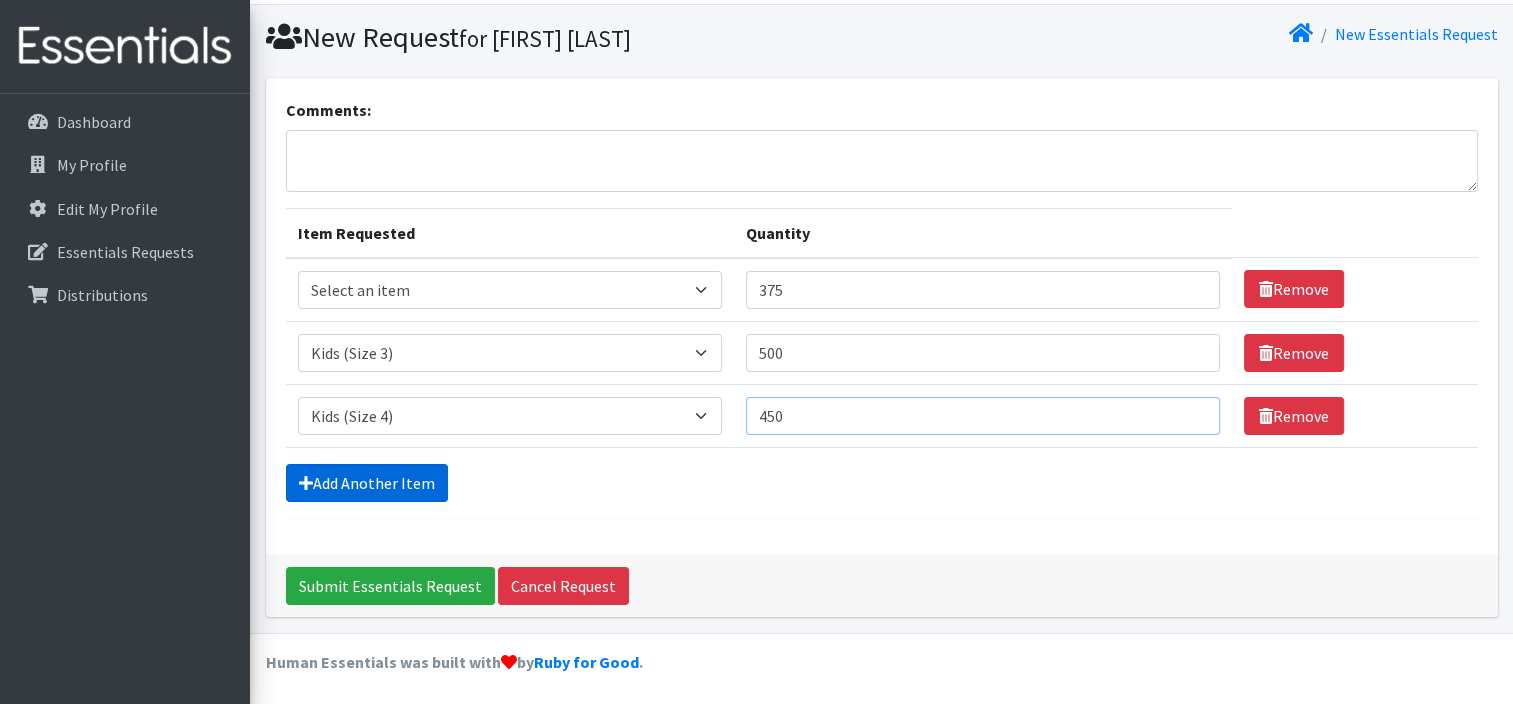 type on "450" 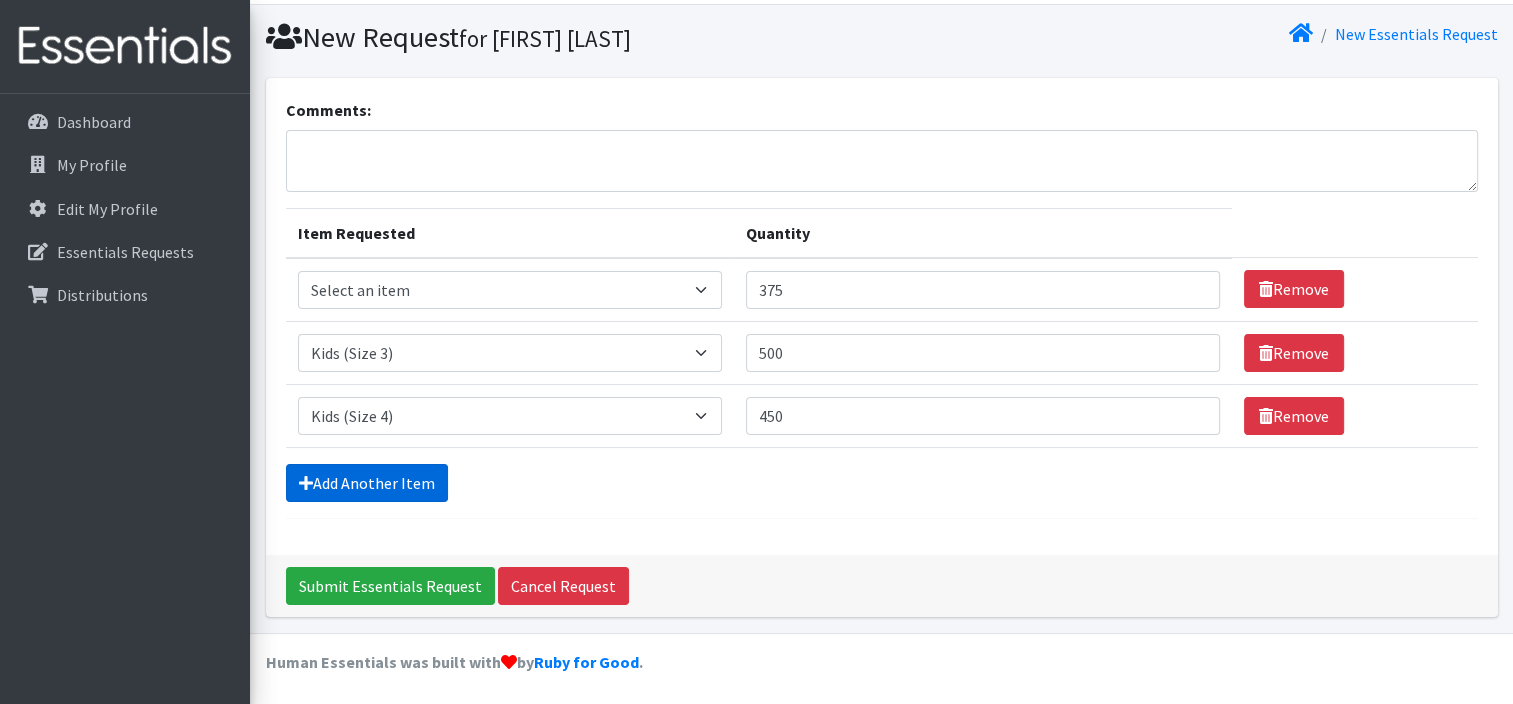click on "Add Another Item" at bounding box center [367, 483] 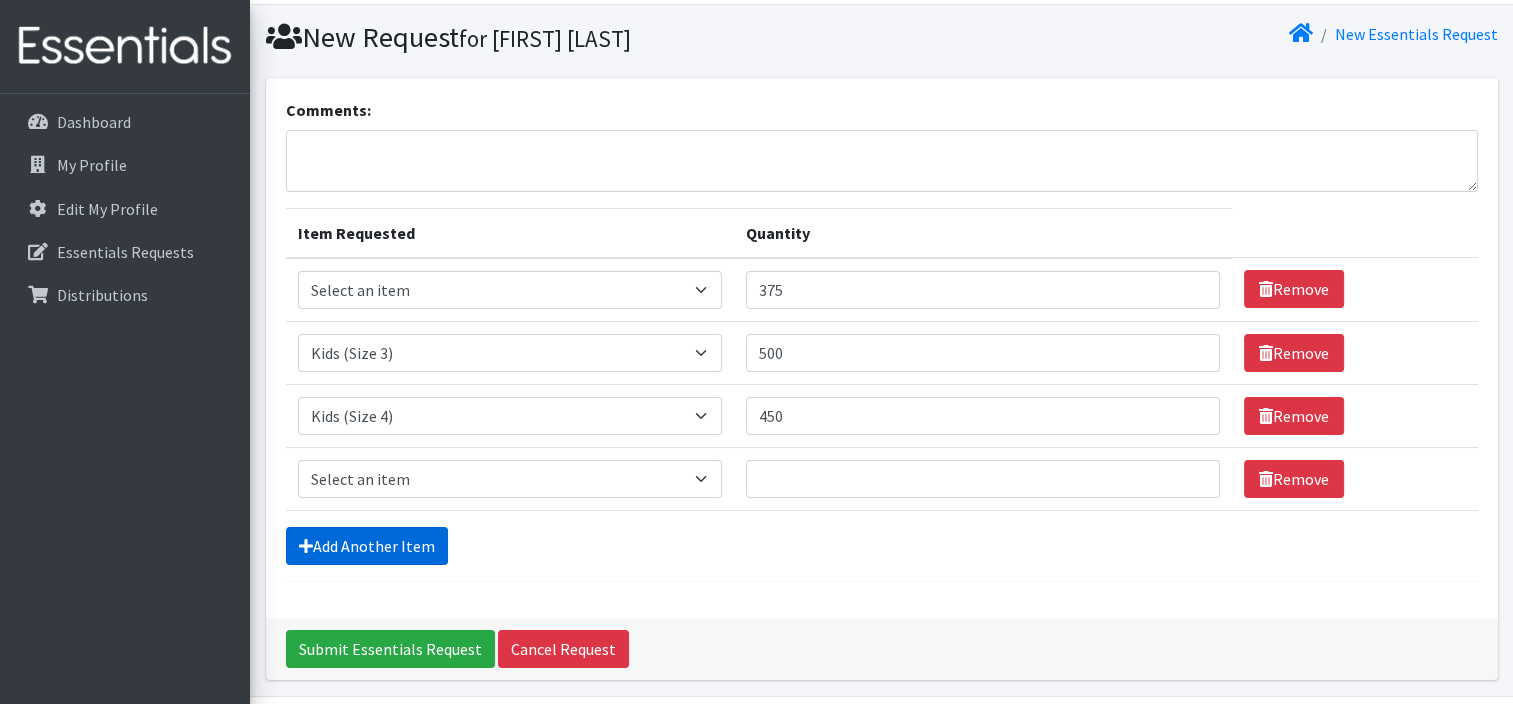 scroll, scrollTop: 116, scrollLeft: 0, axis: vertical 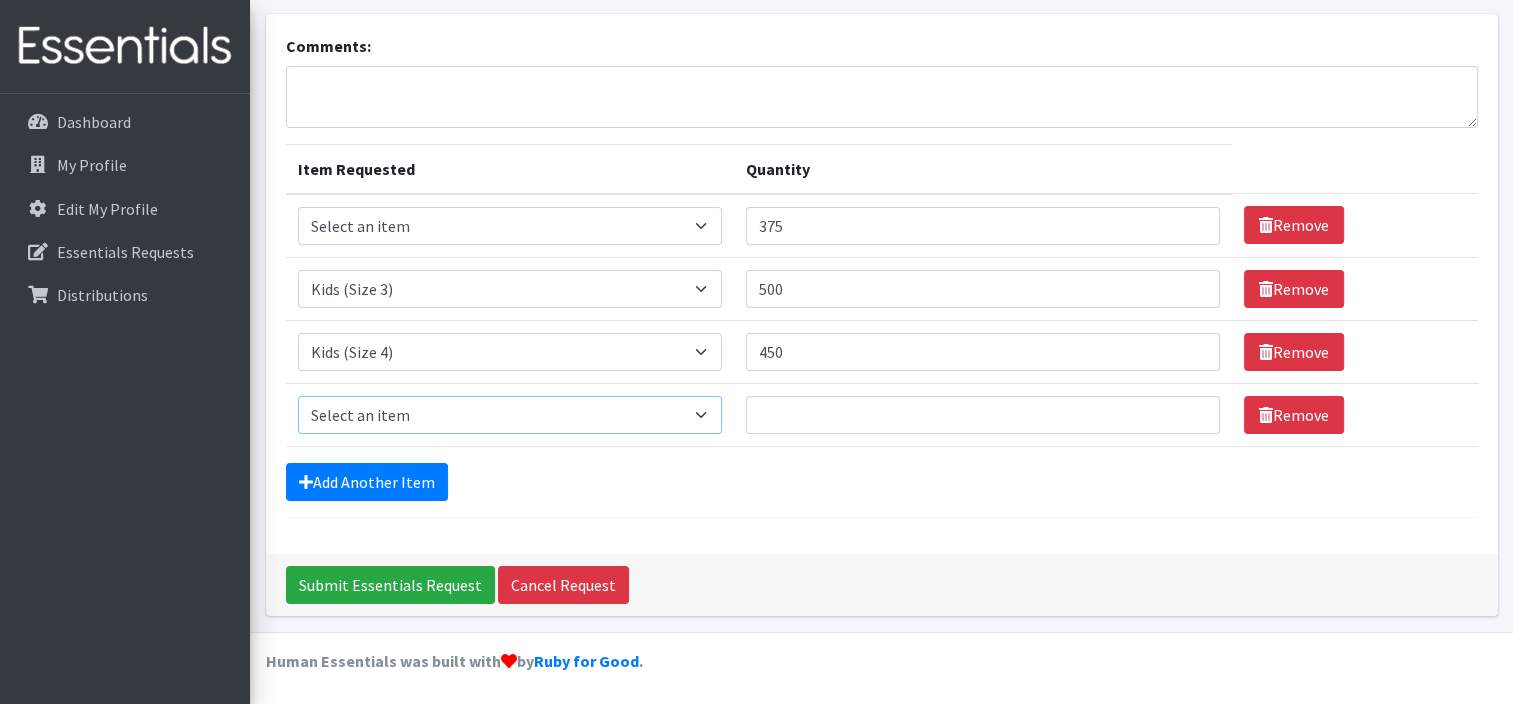 click on "Select an item
1 month period supply kit
Kids (Newborn)
Kids (Size 1)
Kids (Size 2)
Kids (Size 3)
Kids (Size 4)
Kids (Size 5)
Kids (Size 6)
Kids Pull-Ups (2T-3T)
Kids Pull-Ups (3T-4T)
Kids Pull-Ups (4T-5T)
Other
Wipes (Baby)" at bounding box center [510, 415] 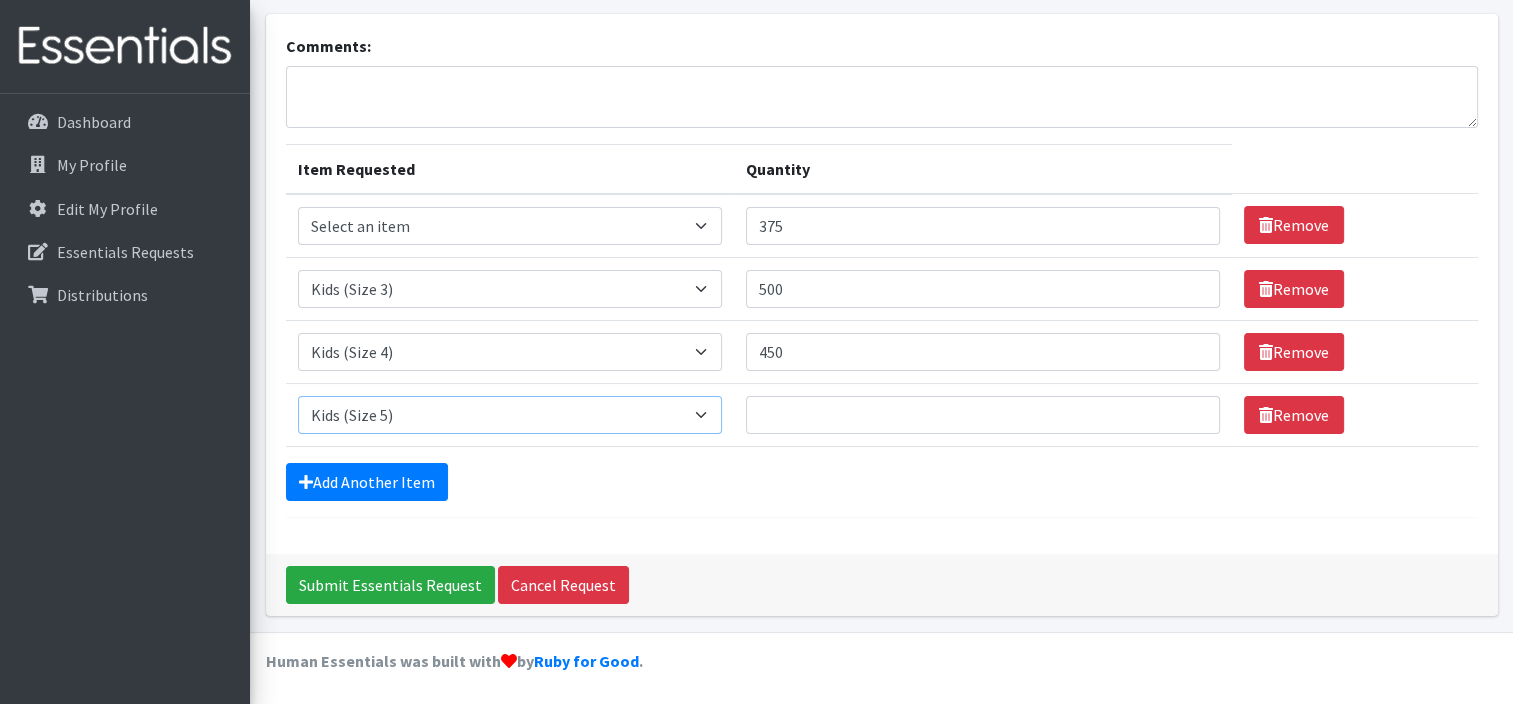 click on "Select an item
1 month period supply kit
Kids (Newborn)
Kids (Size 1)
Kids (Size 2)
Kids (Size 3)
Kids (Size 4)
Kids (Size 5)
Kids (Size 6)
Kids Pull-Ups (2T-3T)
Kids Pull-Ups (3T-4T)
Kids Pull-Ups (4T-5T)
Other
Wipes (Baby)" at bounding box center (510, 415) 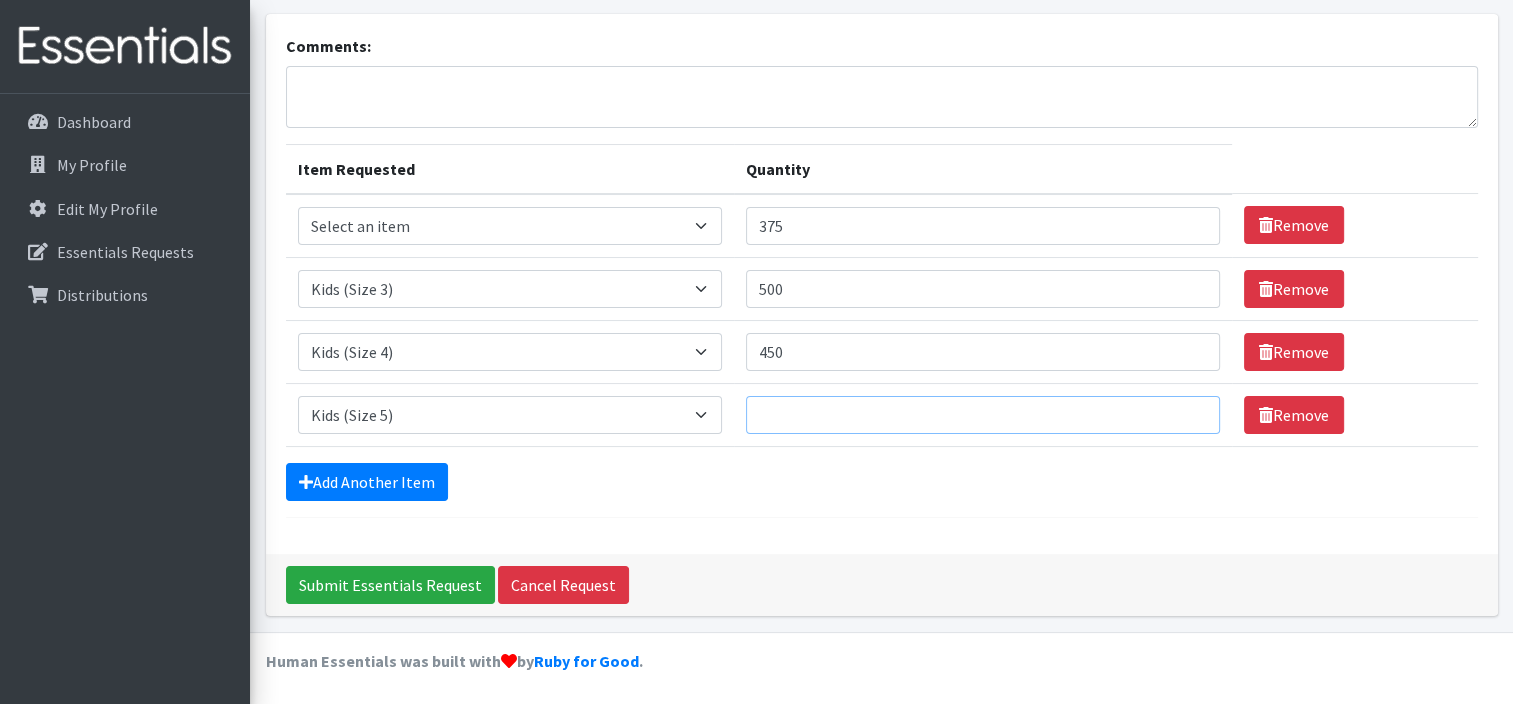 click on "Quantity" at bounding box center [983, 415] 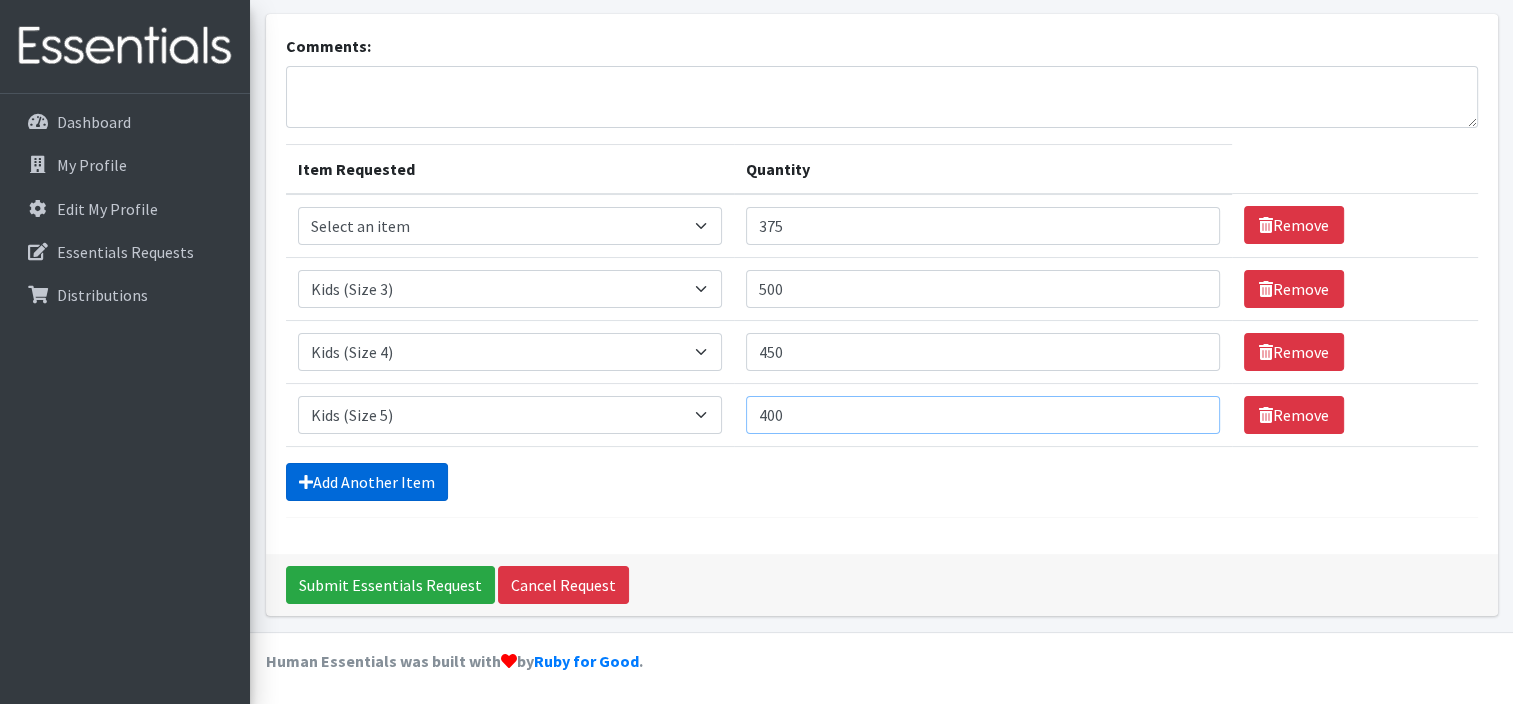 type on "400" 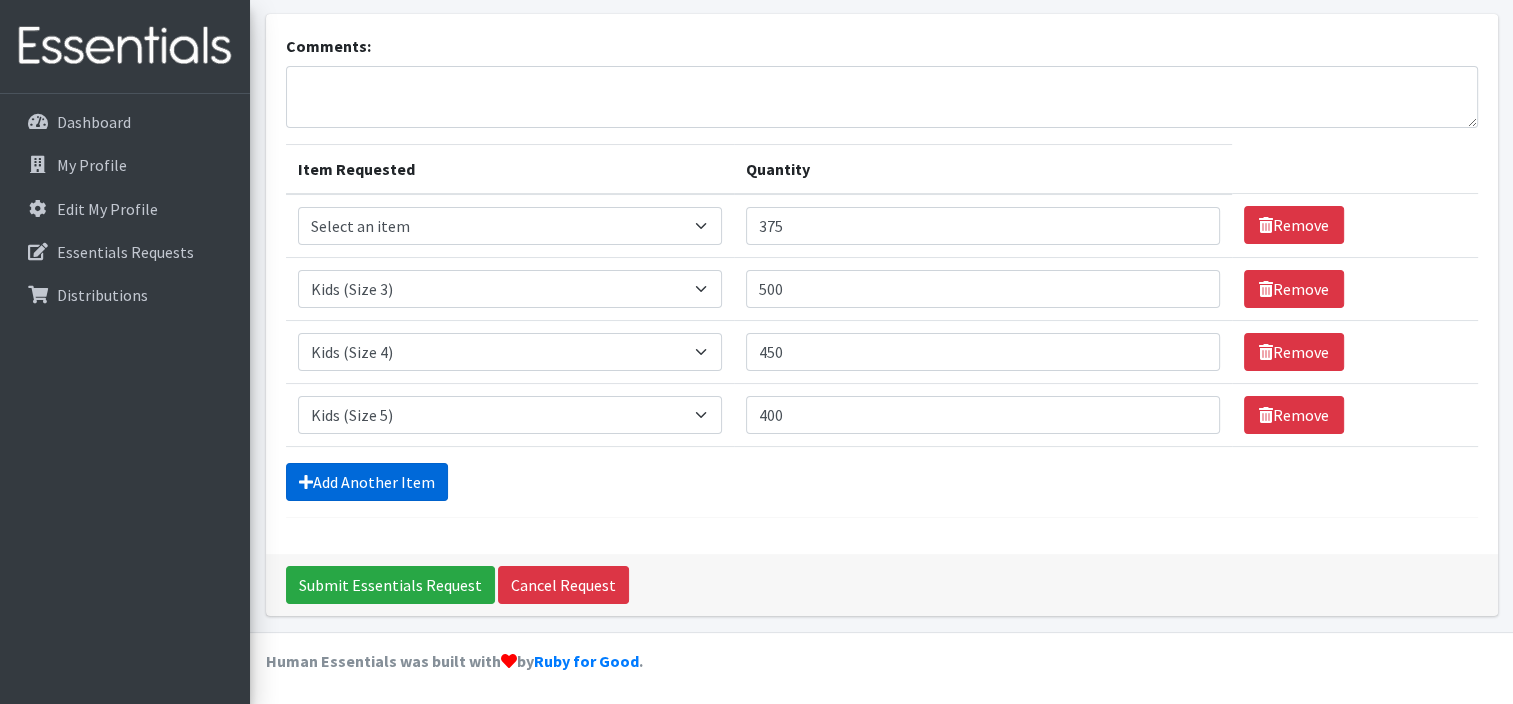 click on "Add Another Item" at bounding box center (367, 482) 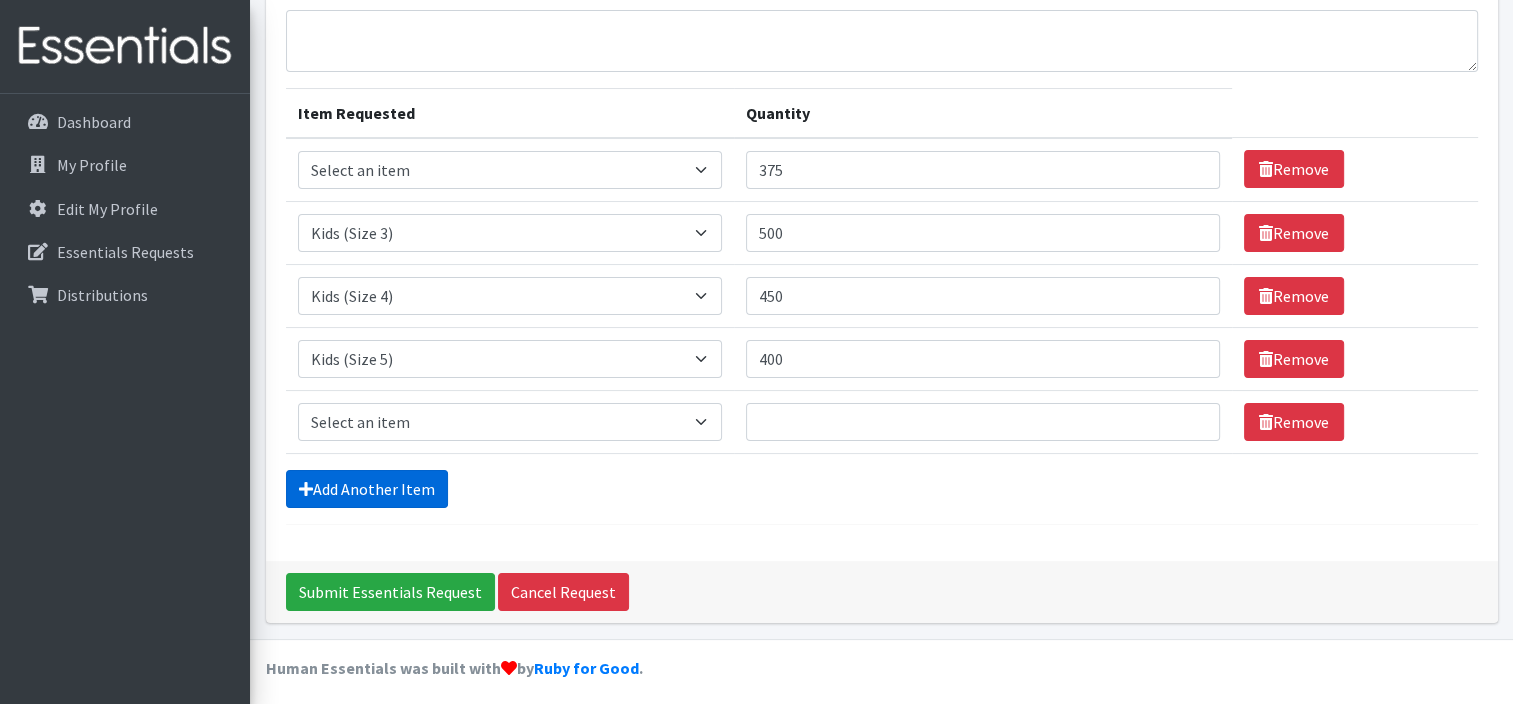 scroll, scrollTop: 178, scrollLeft: 0, axis: vertical 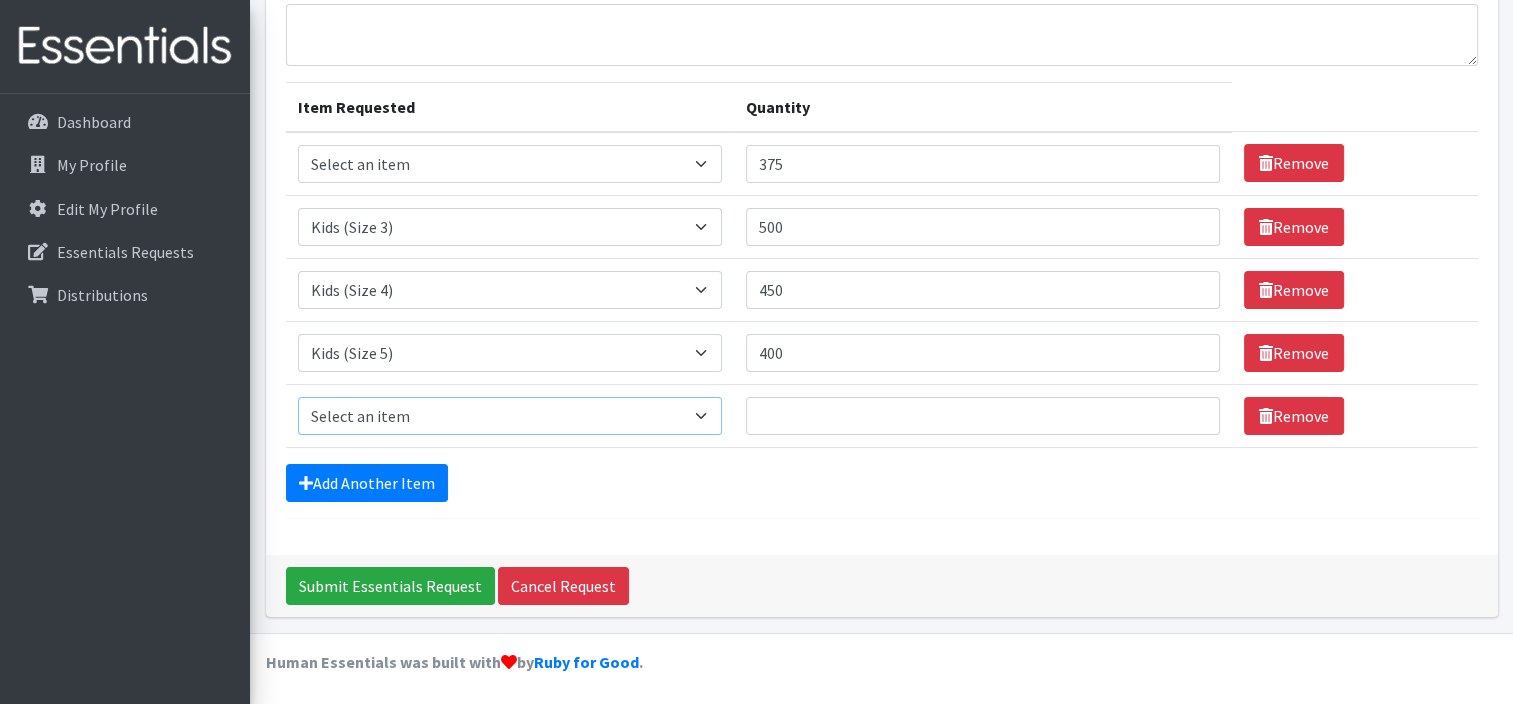 click on "Select an item
1 month period supply kit
Kids (Newborn)
Kids (Size 1)
Kids (Size 2)
Kids (Size 3)
Kids (Size 4)
Kids (Size 5)
Kids (Size 6)
Kids Pull-Ups (2T-3T)
Kids Pull-Ups (3T-4T)
Kids Pull-Ups (4T-5T)
Other
Wipes (Baby)" at bounding box center (510, 416) 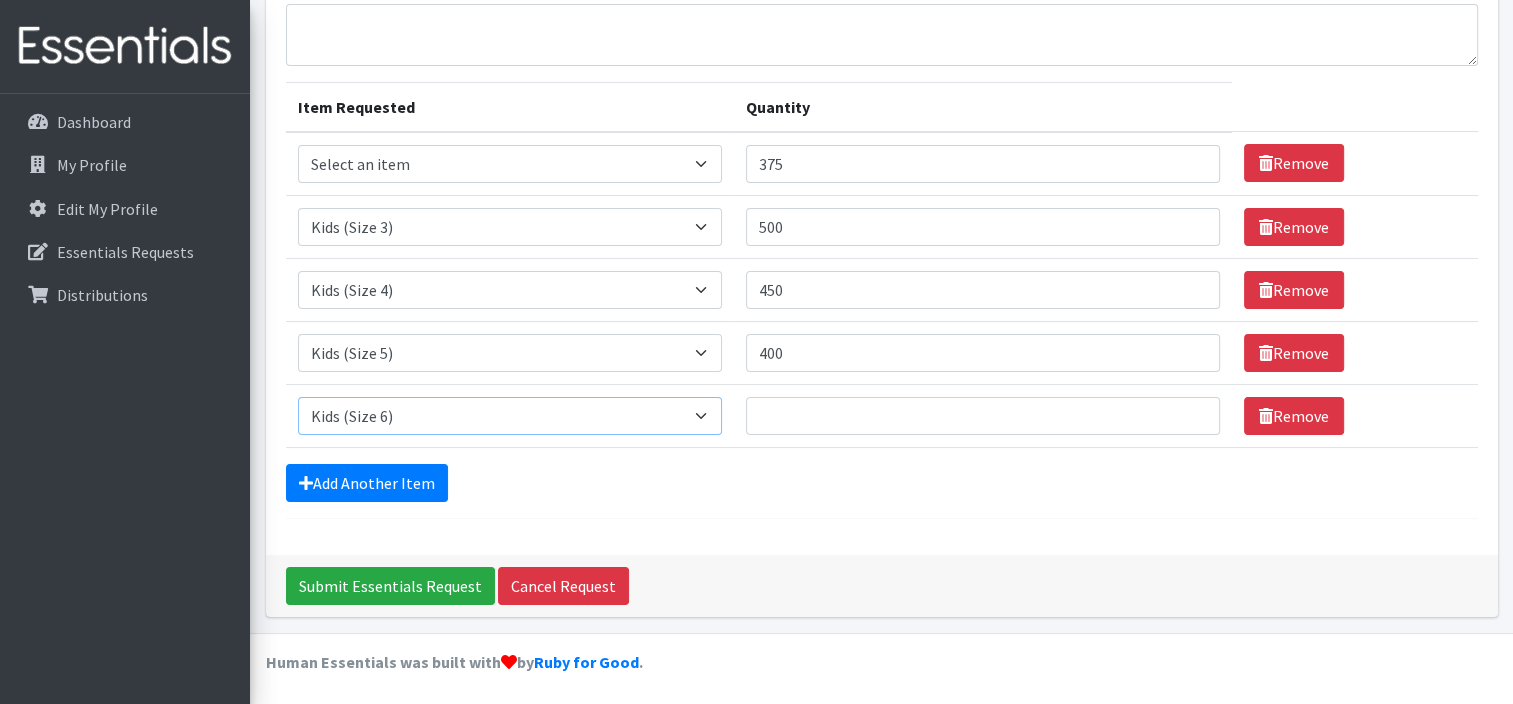 click on "Select an item
1 month period supply kit
Kids (Newborn)
Kids (Size 1)
Kids (Size 2)
Kids (Size 3)
Kids (Size 4)
Kids (Size 5)
Kids (Size 6)
Kids Pull-Ups (2T-3T)
Kids Pull-Ups (3T-4T)
Kids Pull-Ups (4T-5T)
Other
Wipes (Baby)" at bounding box center (510, 416) 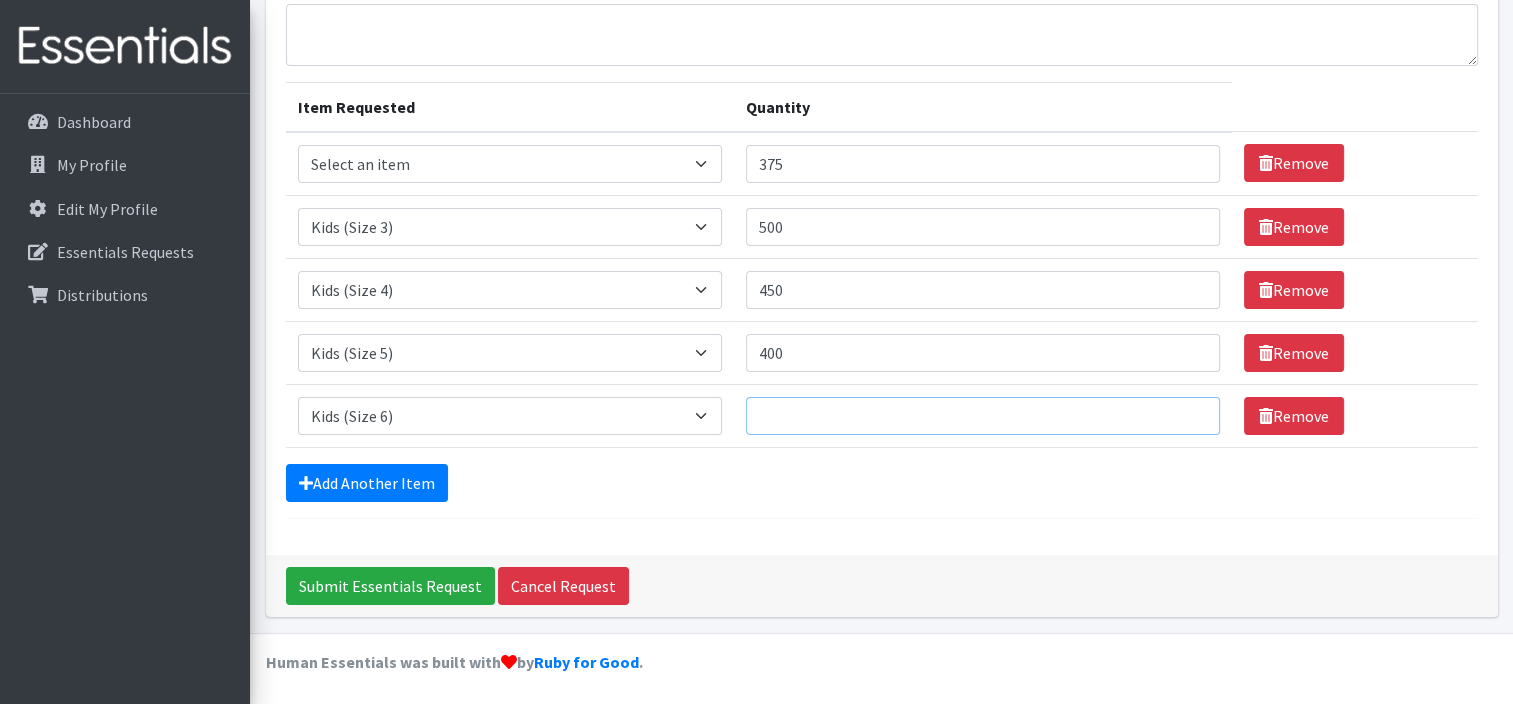 click on "Quantity" at bounding box center (983, 416) 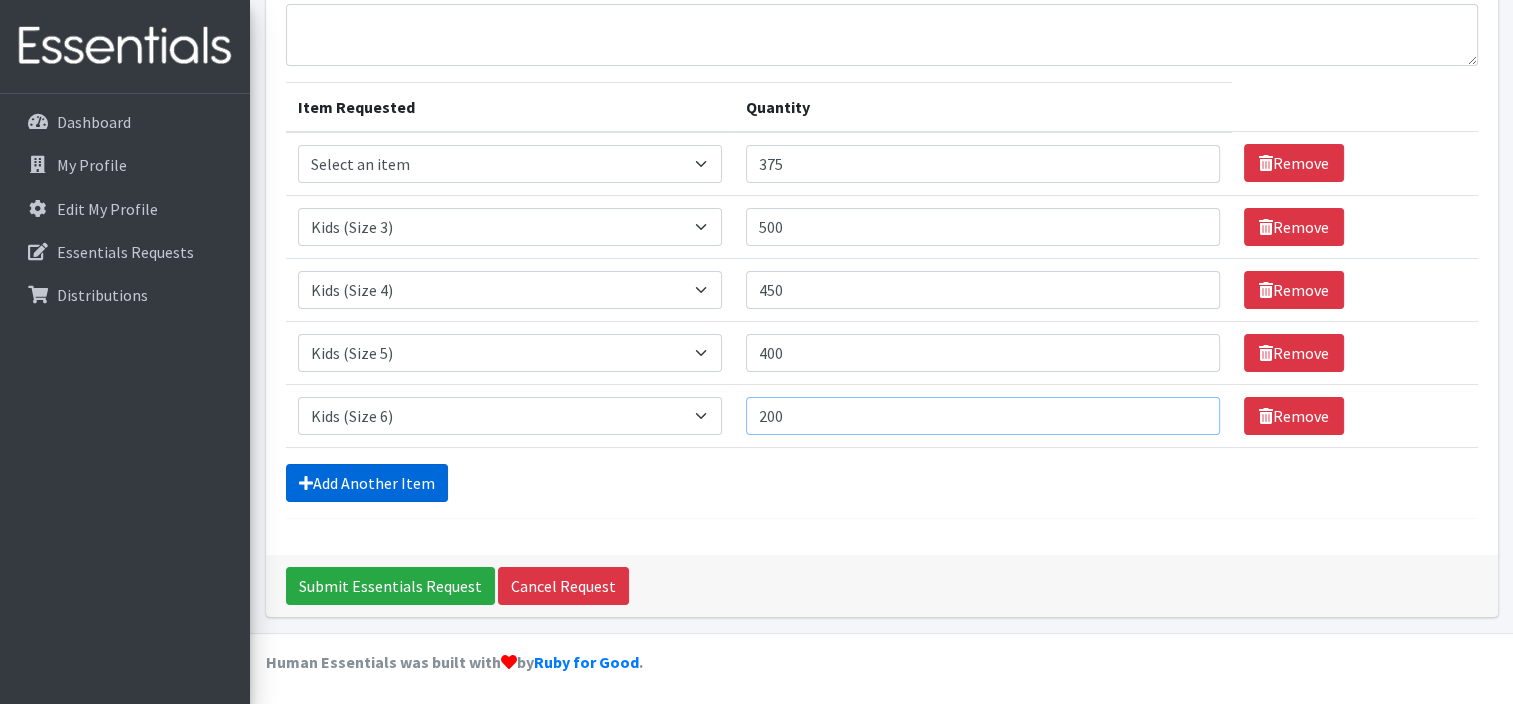 type on "200" 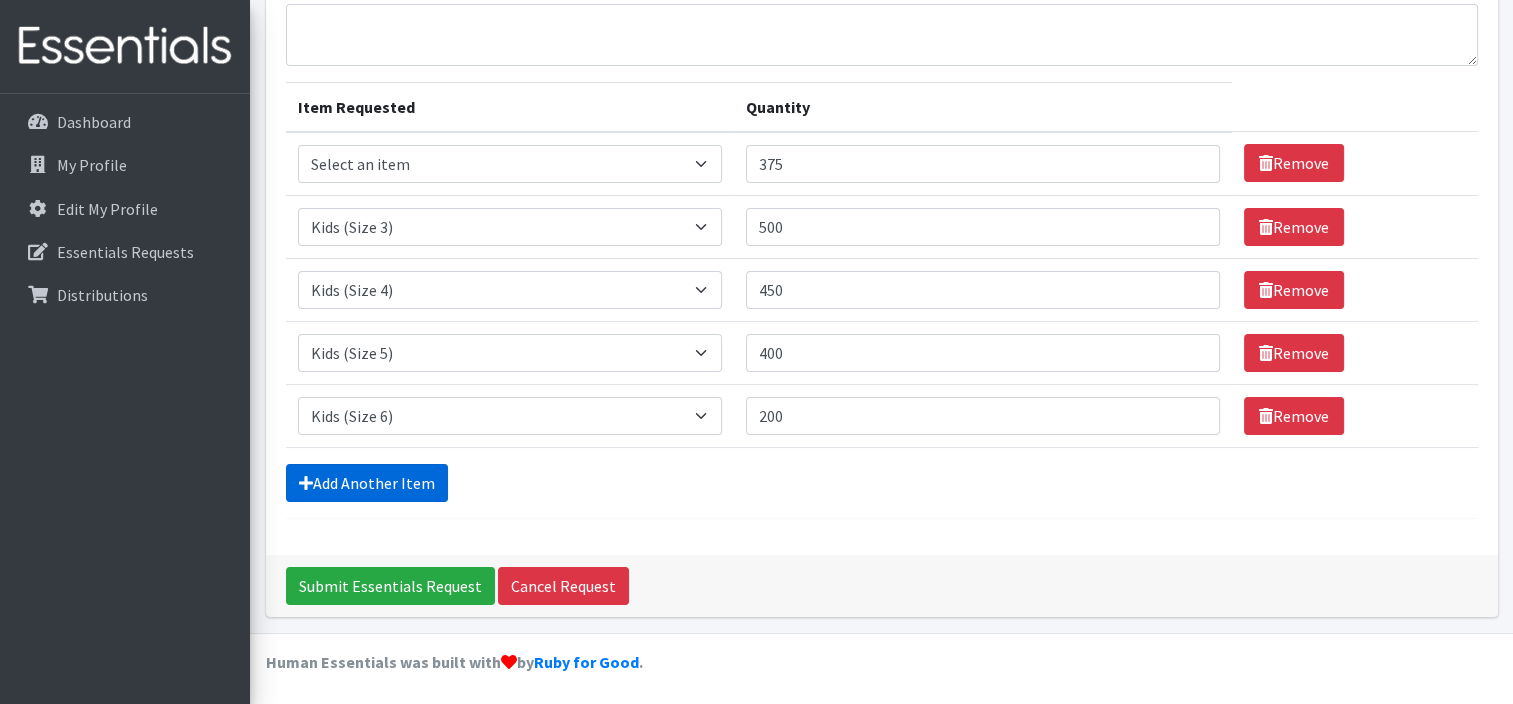 click on "Add Another Item" at bounding box center (367, 483) 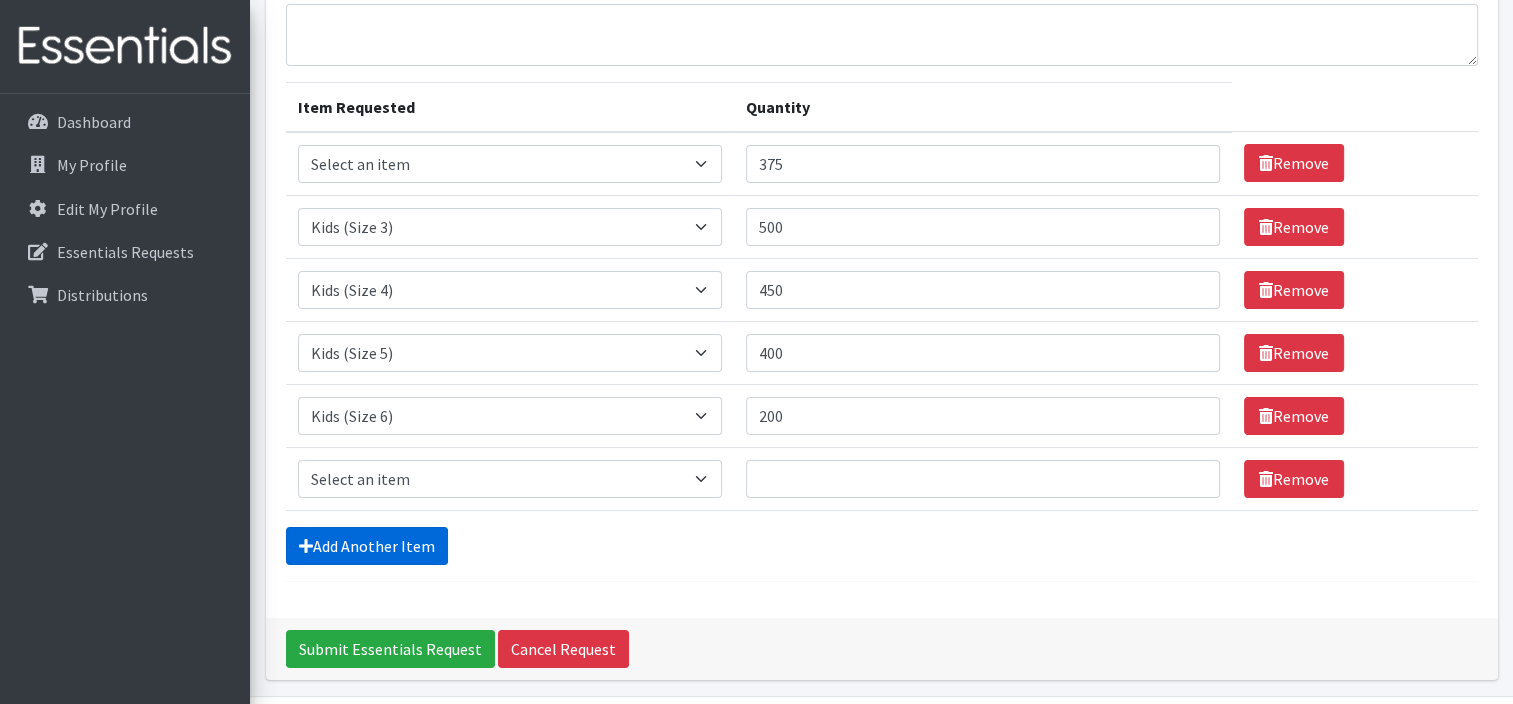 scroll, scrollTop: 241, scrollLeft: 0, axis: vertical 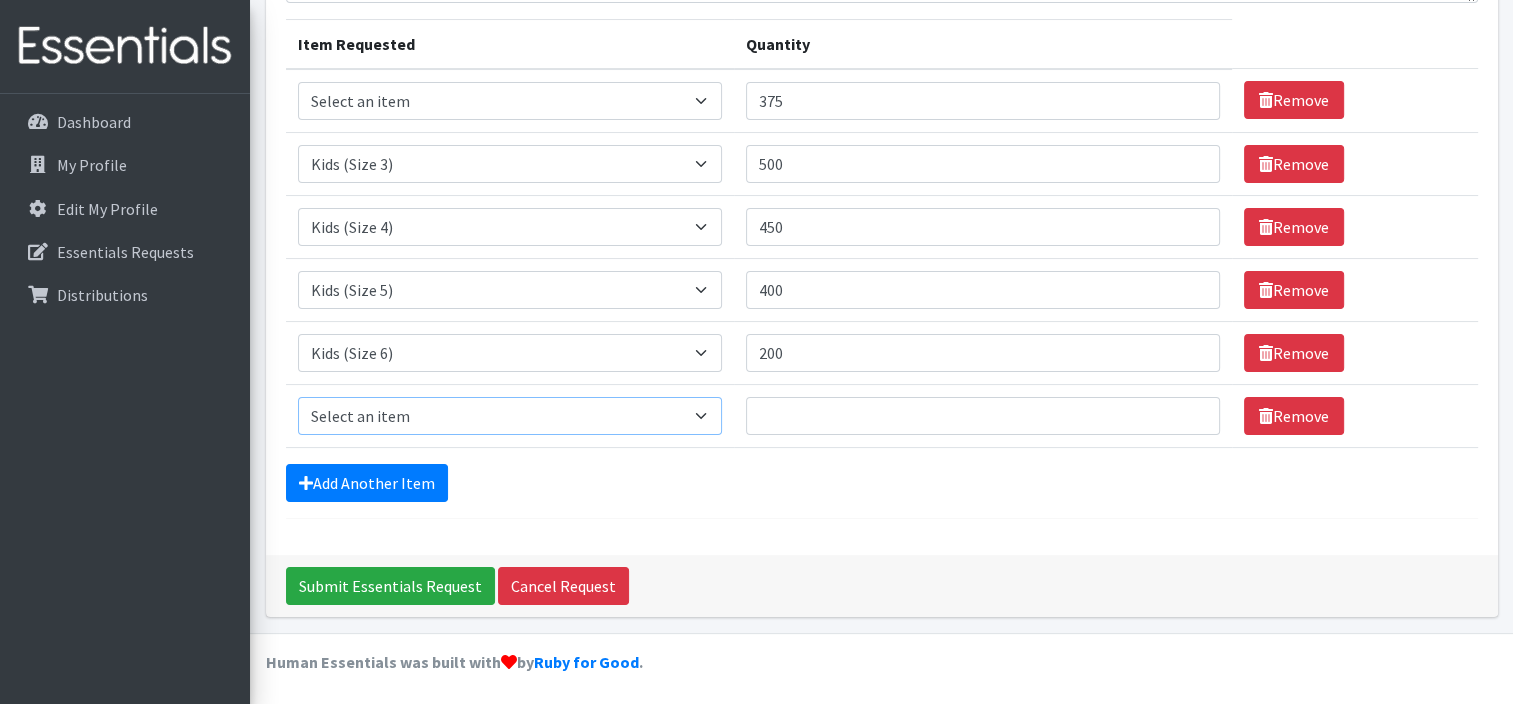 click on "Select an item
1 month period supply kit
Kids (Newborn)
Kids (Size 1)
Kids (Size 2)
Kids (Size 3)
Kids (Size 4)
Kids (Size 5)
Kids (Size 6)
Kids Pull-Ups (2T-3T)
Kids Pull-Ups (3T-4T)
Kids Pull-Ups (4T-5T)
Other
Wipes (Baby)" at bounding box center (510, 416) 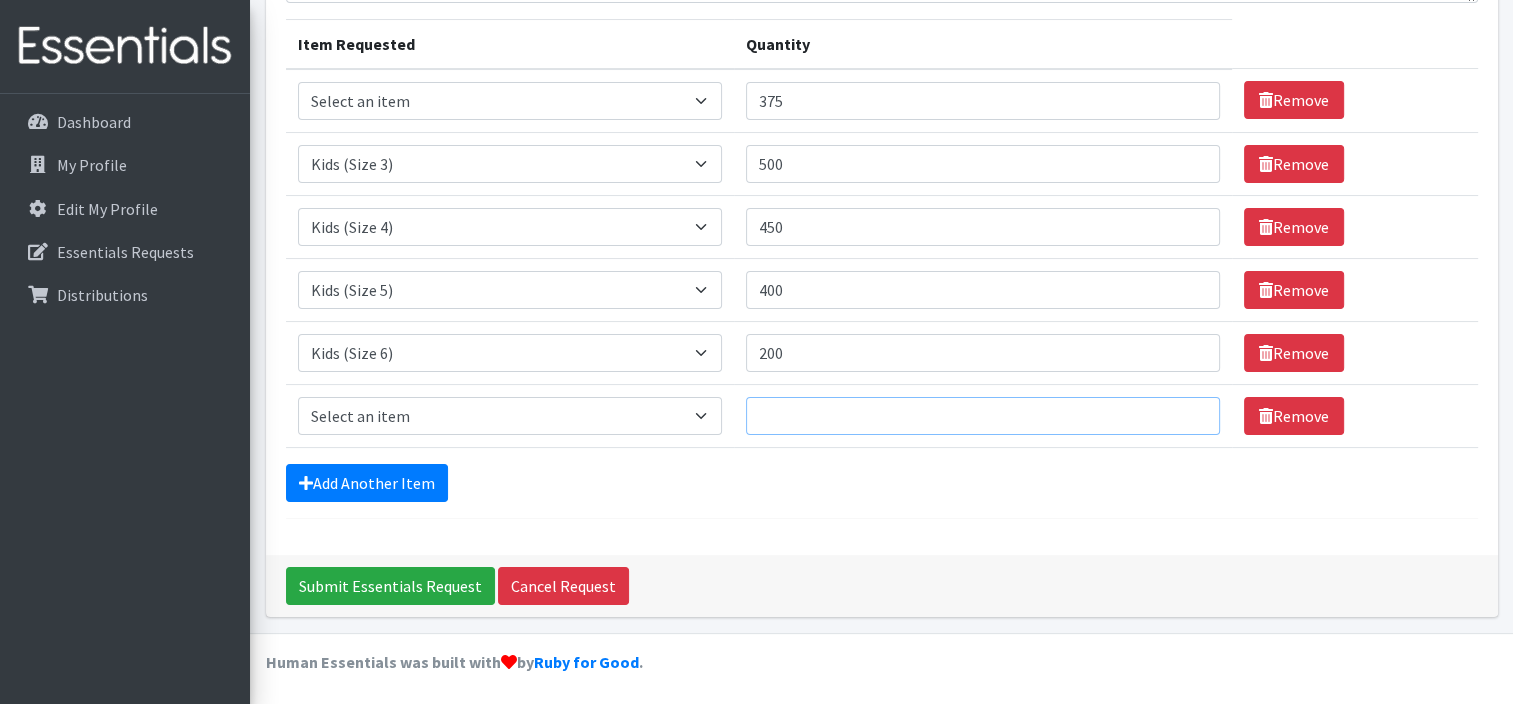 click on "Quantity" at bounding box center (983, 416) 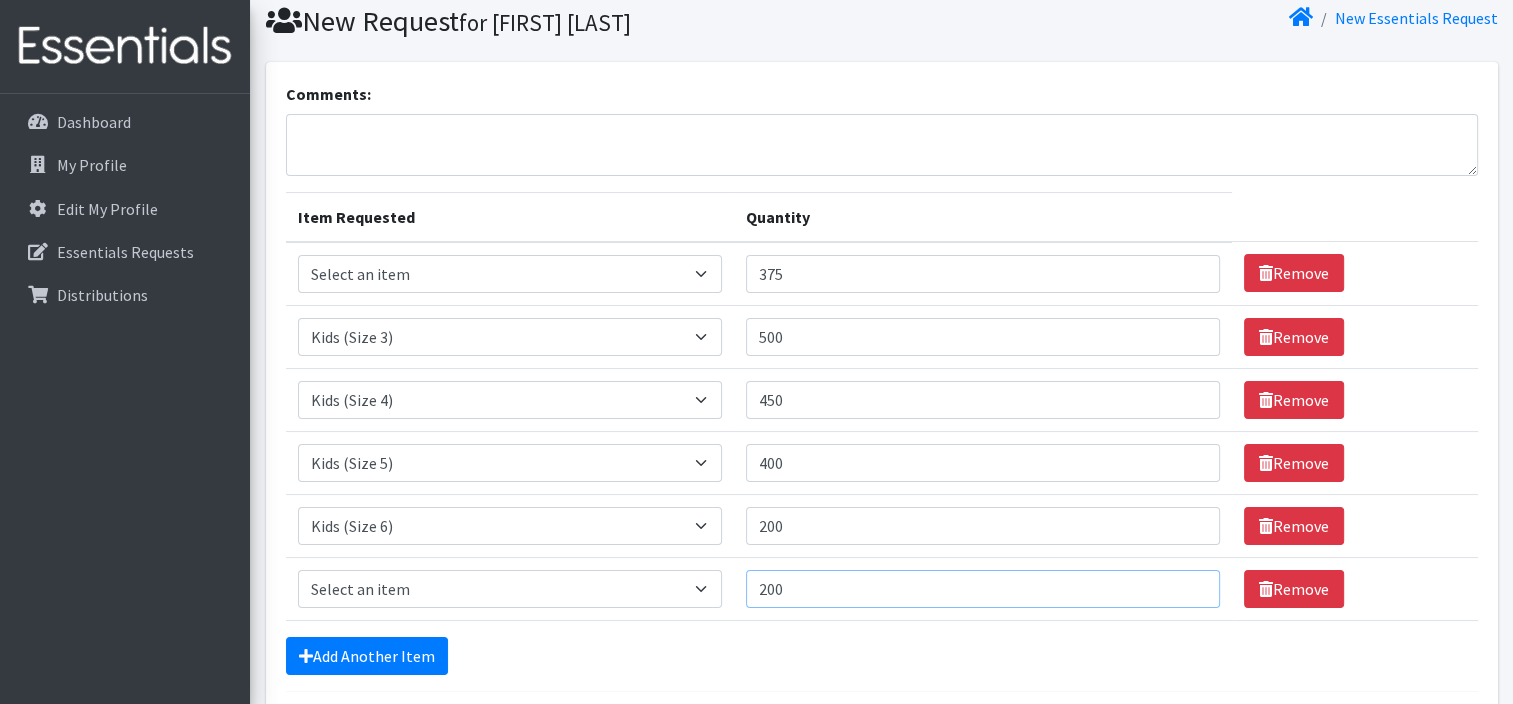 scroll, scrollTop: 0, scrollLeft: 0, axis: both 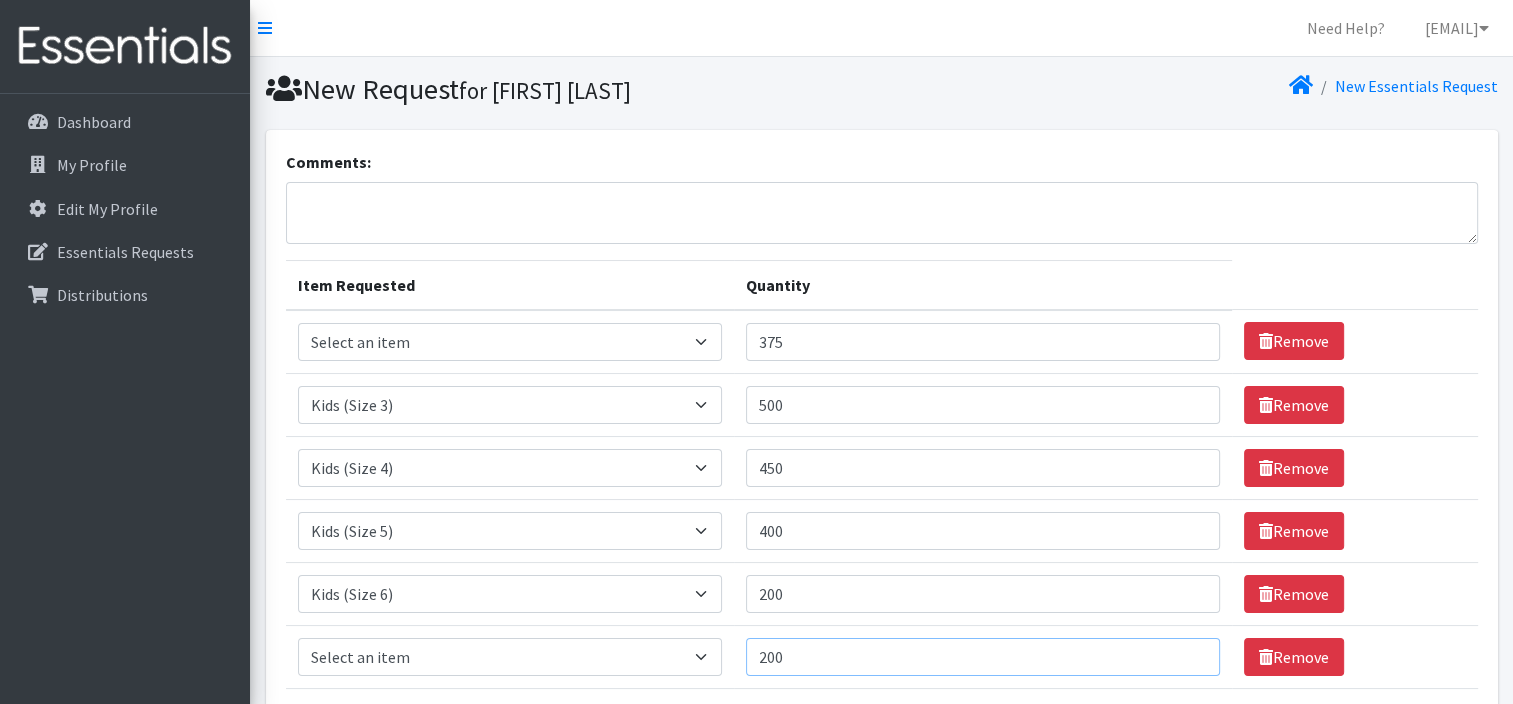 type on "200" 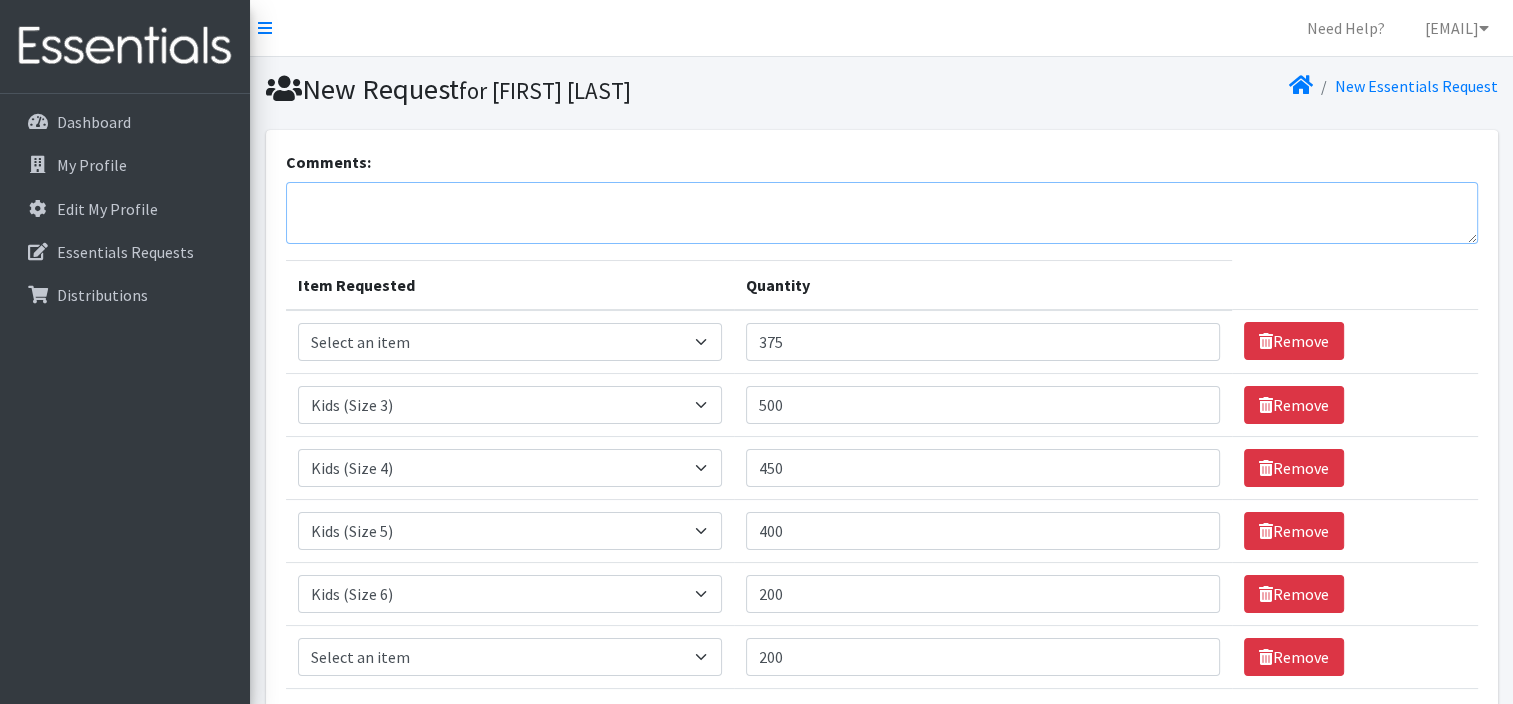 click on "Comments:" at bounding box center (882, 213) 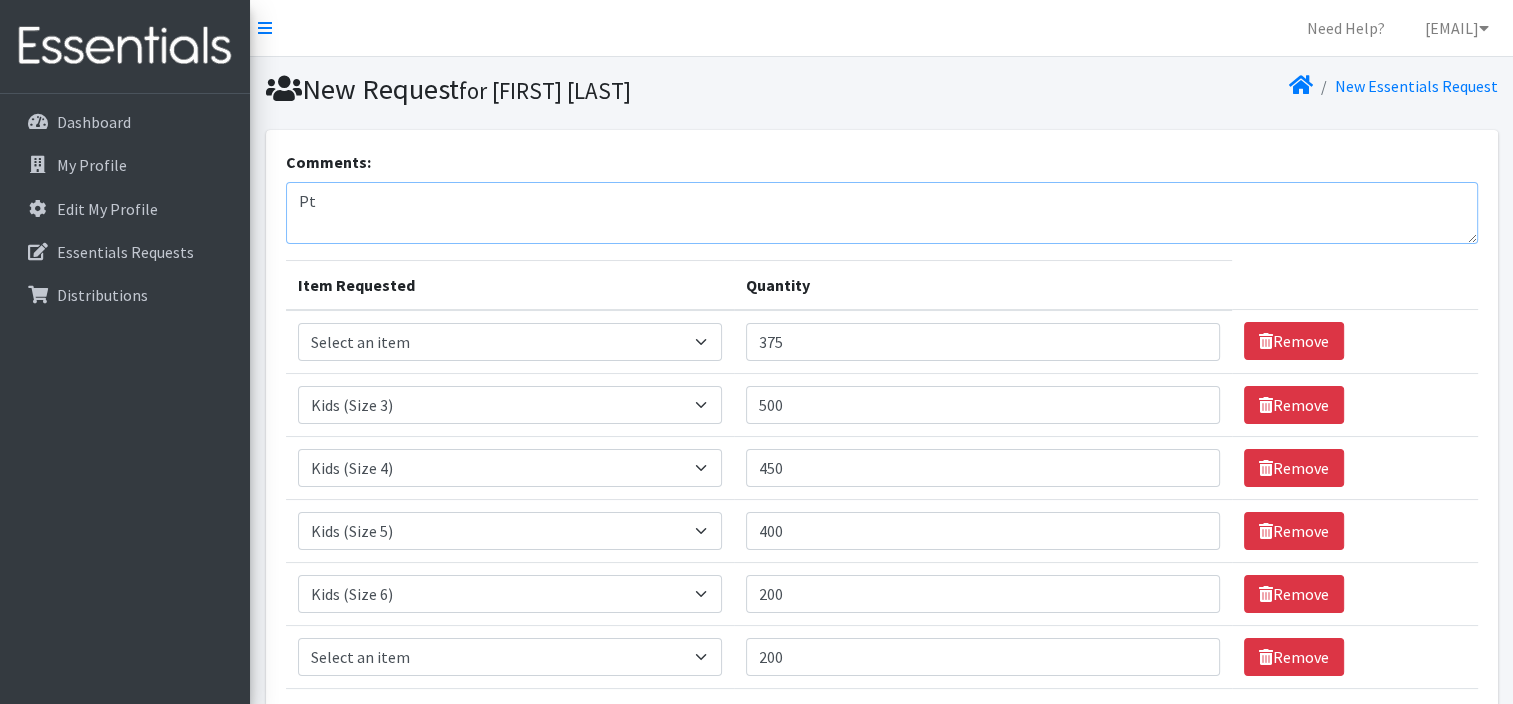 type on "P" 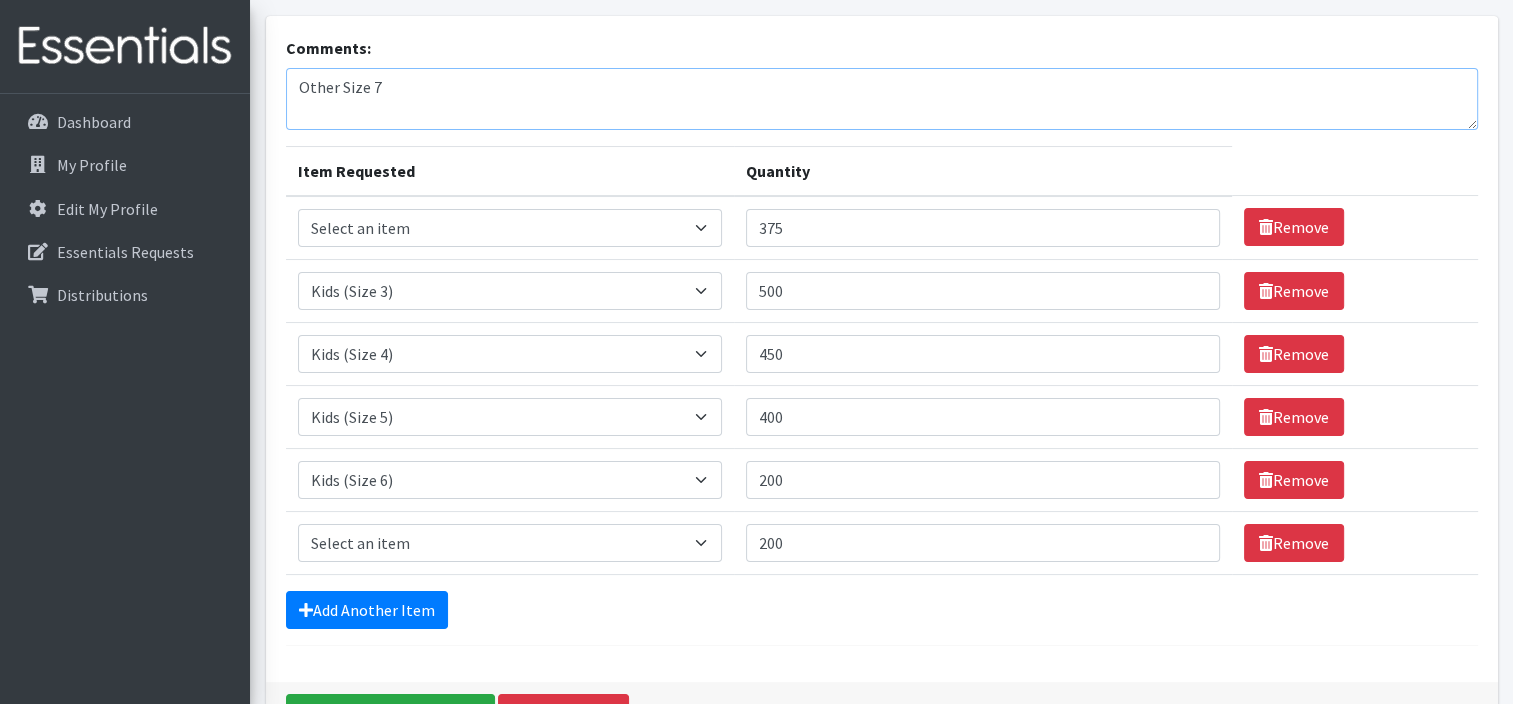 scroll, scrollTop: 200, scrollLeft: 0, axis: vertical 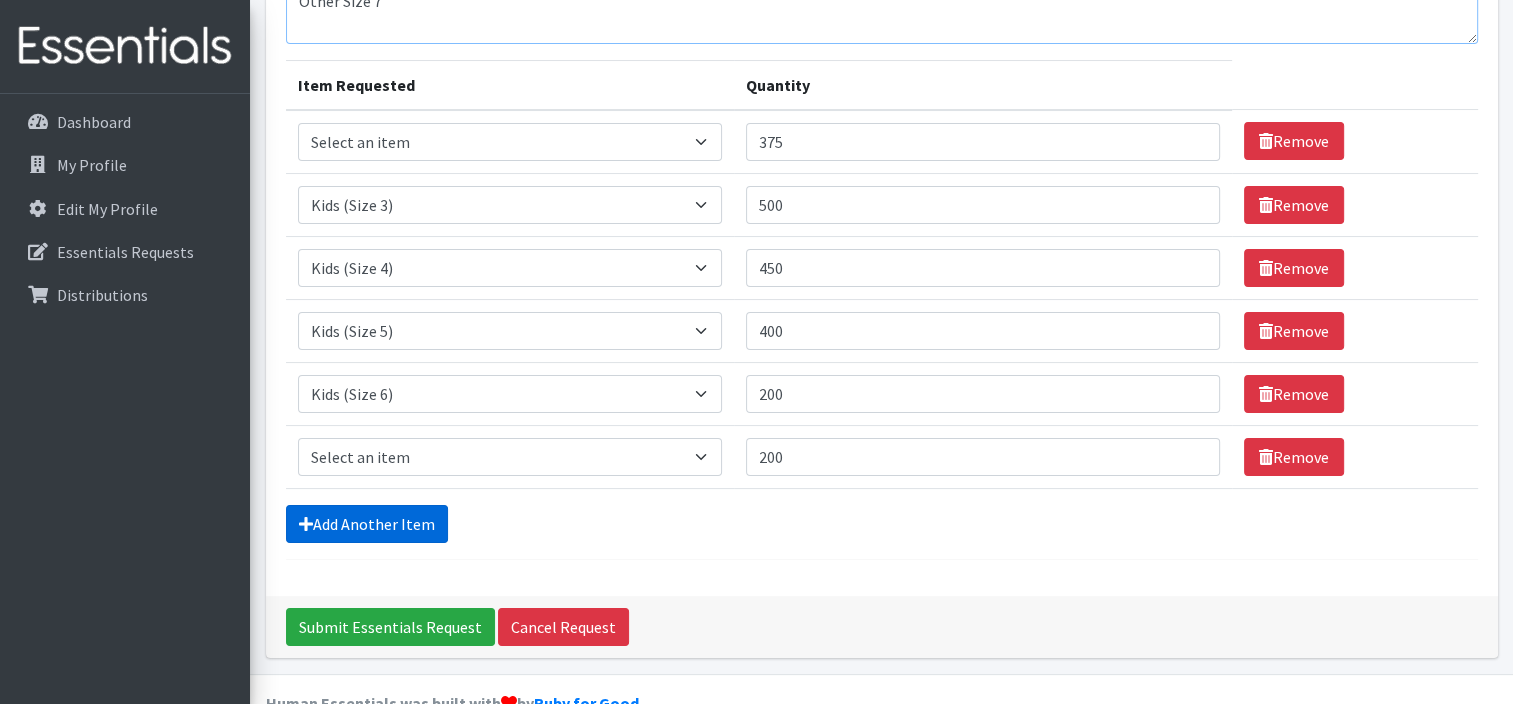 type on "Other Size 7" 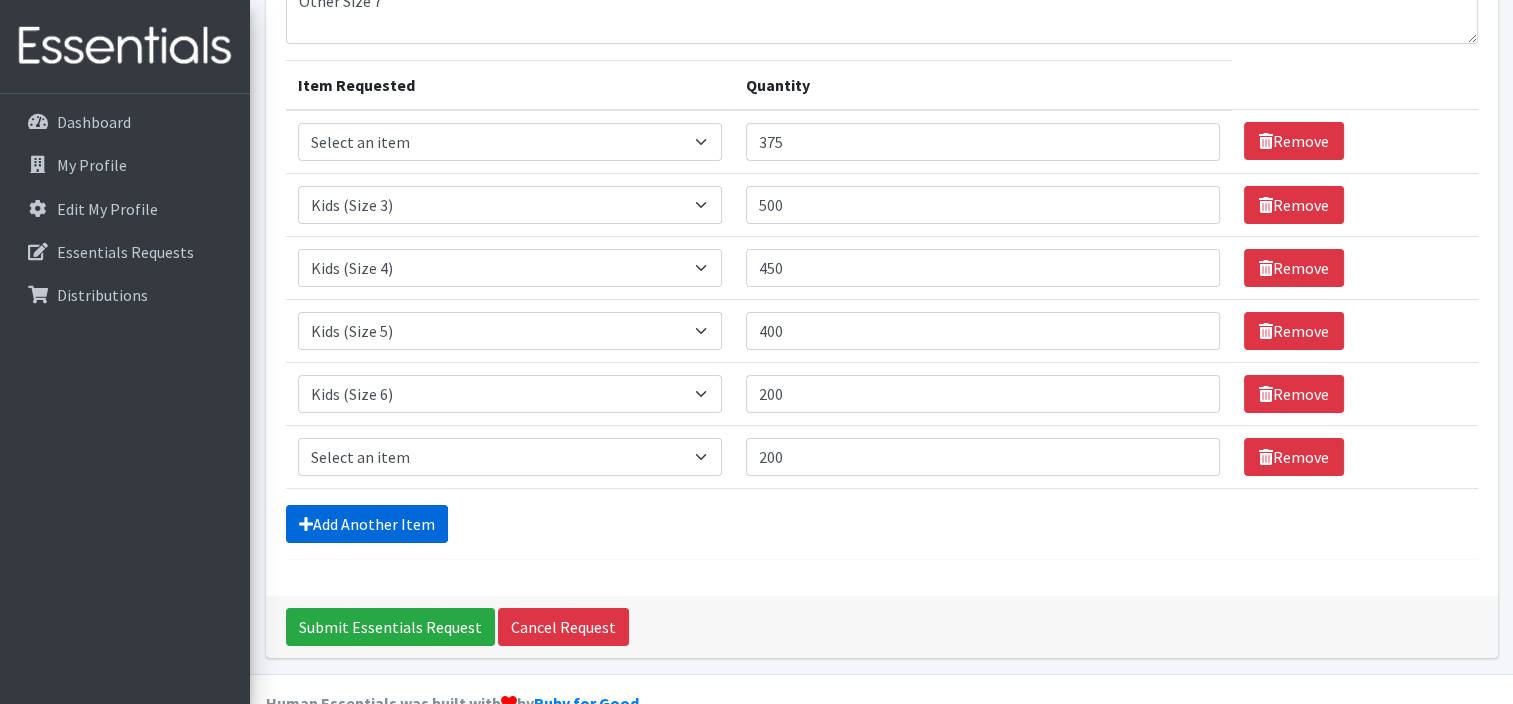 click on "Add Another Item" at bounding box center [367, 524] 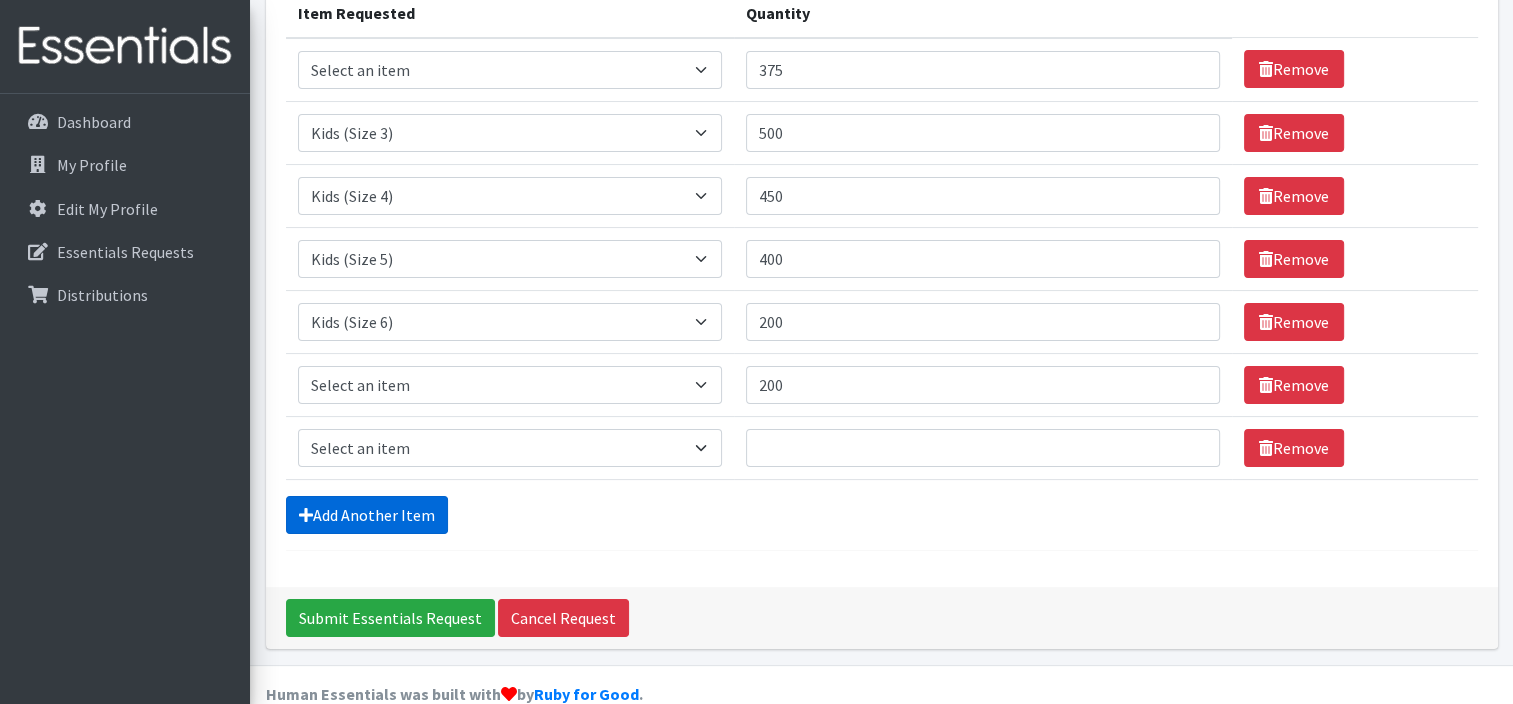 scroll, scrollTop: 304, scrollLeft: 0, axis: vertical 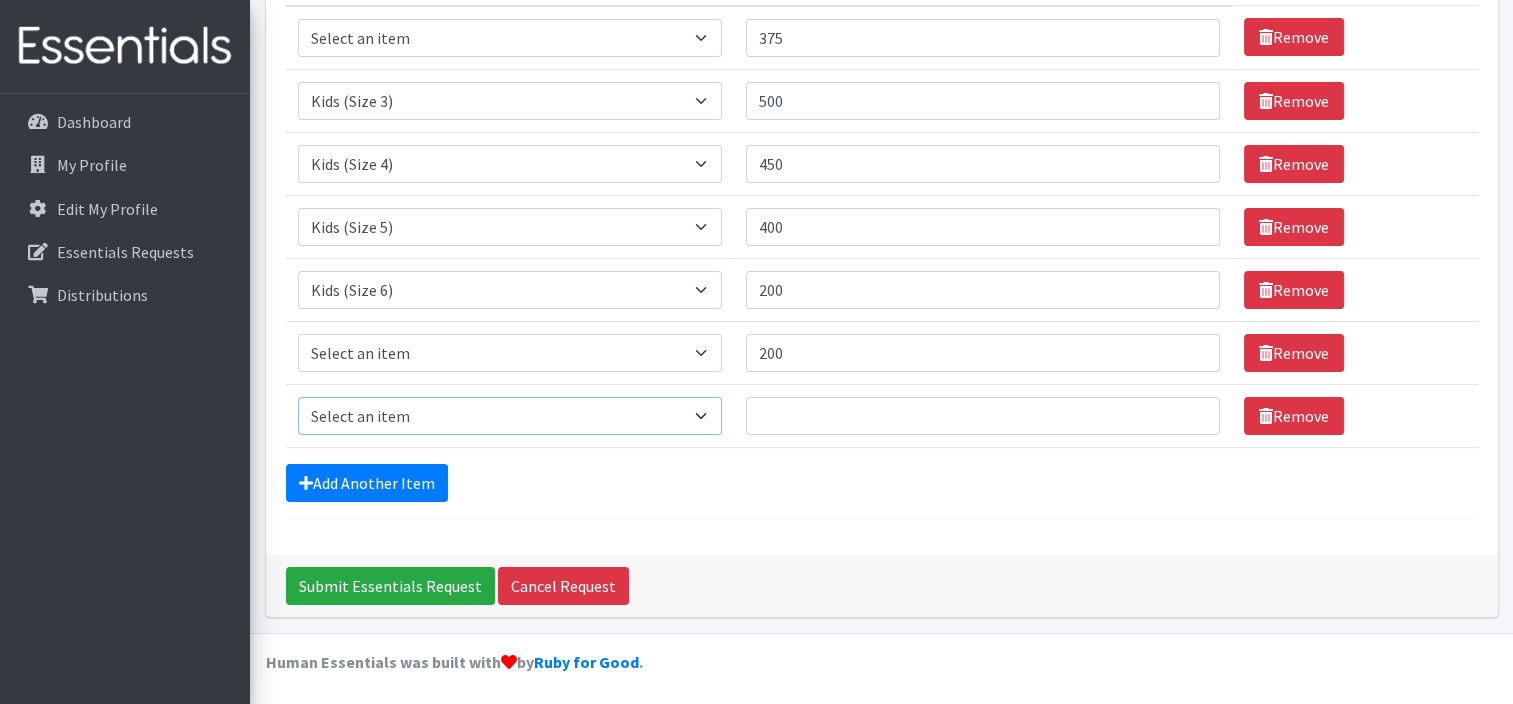 click on "Select an item
1 month period supply kit
Kids (Newborn)
Kids (Size 1)
Kids (Size 2)
Kids (Size 3)
Kids (Size 4)
Kids (Size 5)
Kids (Size 6)
Kids Pull-Ups (2T-3T)
Kids Pull-Ups (3T-4T)
Kids Pull-Ups (4T-5T)
Other
Wipes (Baby)" at bounding box center (510, 416) 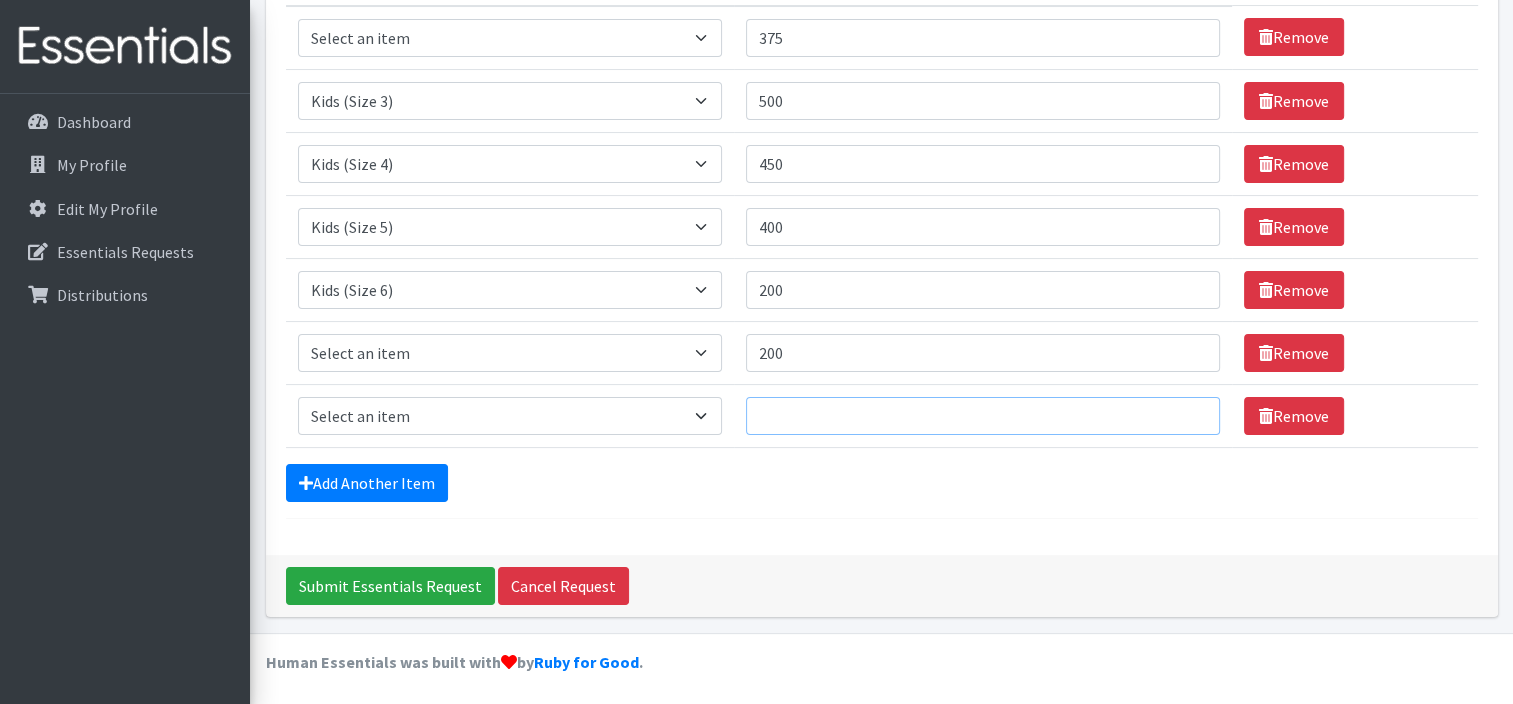 click on "Quantity" at bounding box center [983, 416] 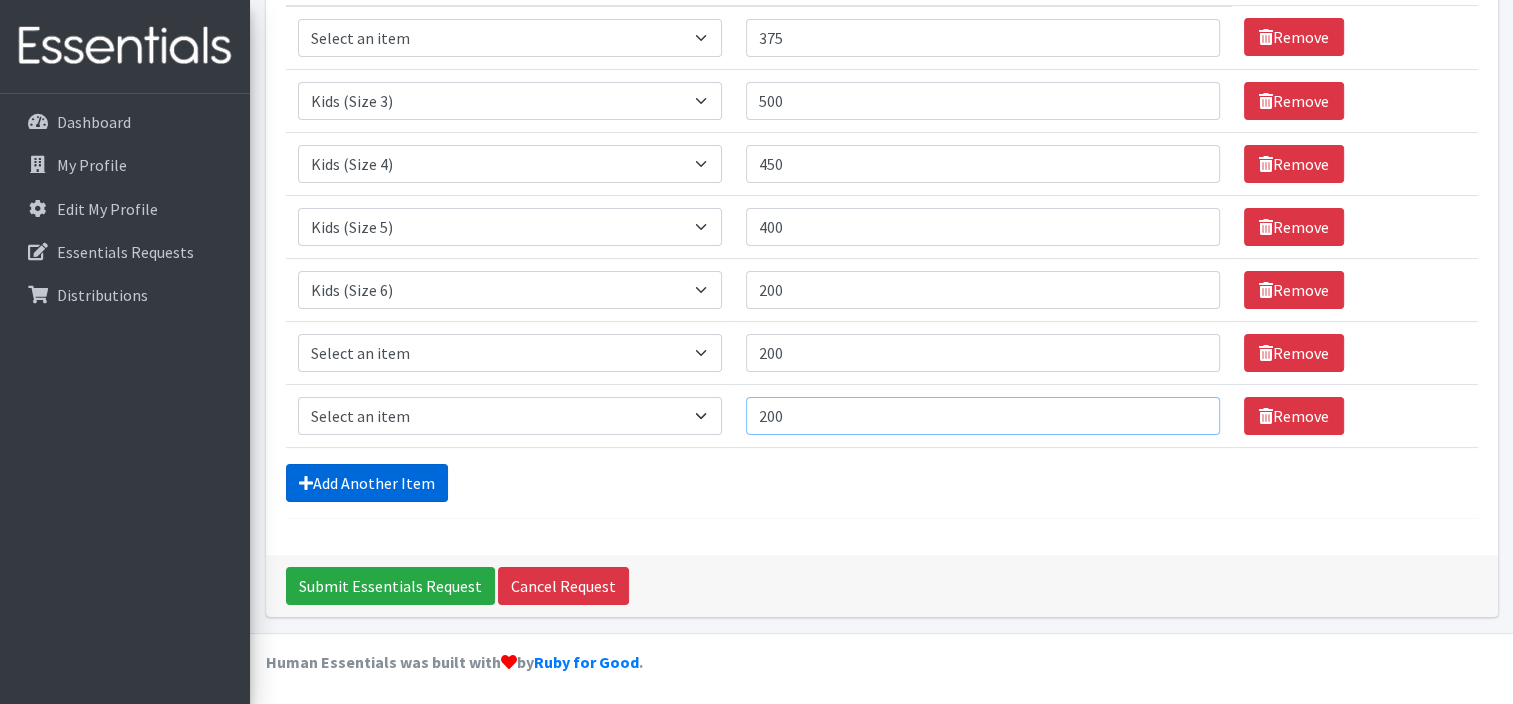type on "200" 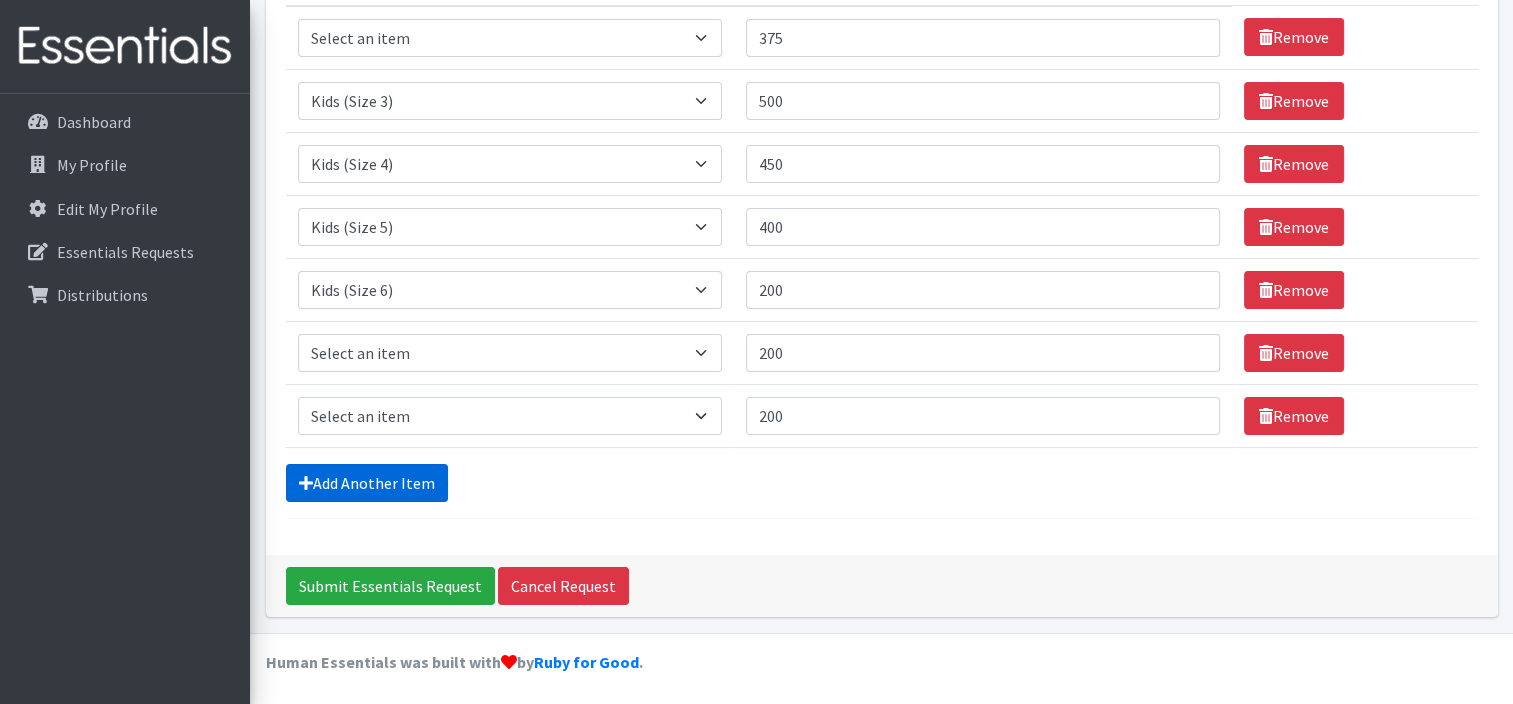click on "Add Another Item" at bounding box center (367, 483) 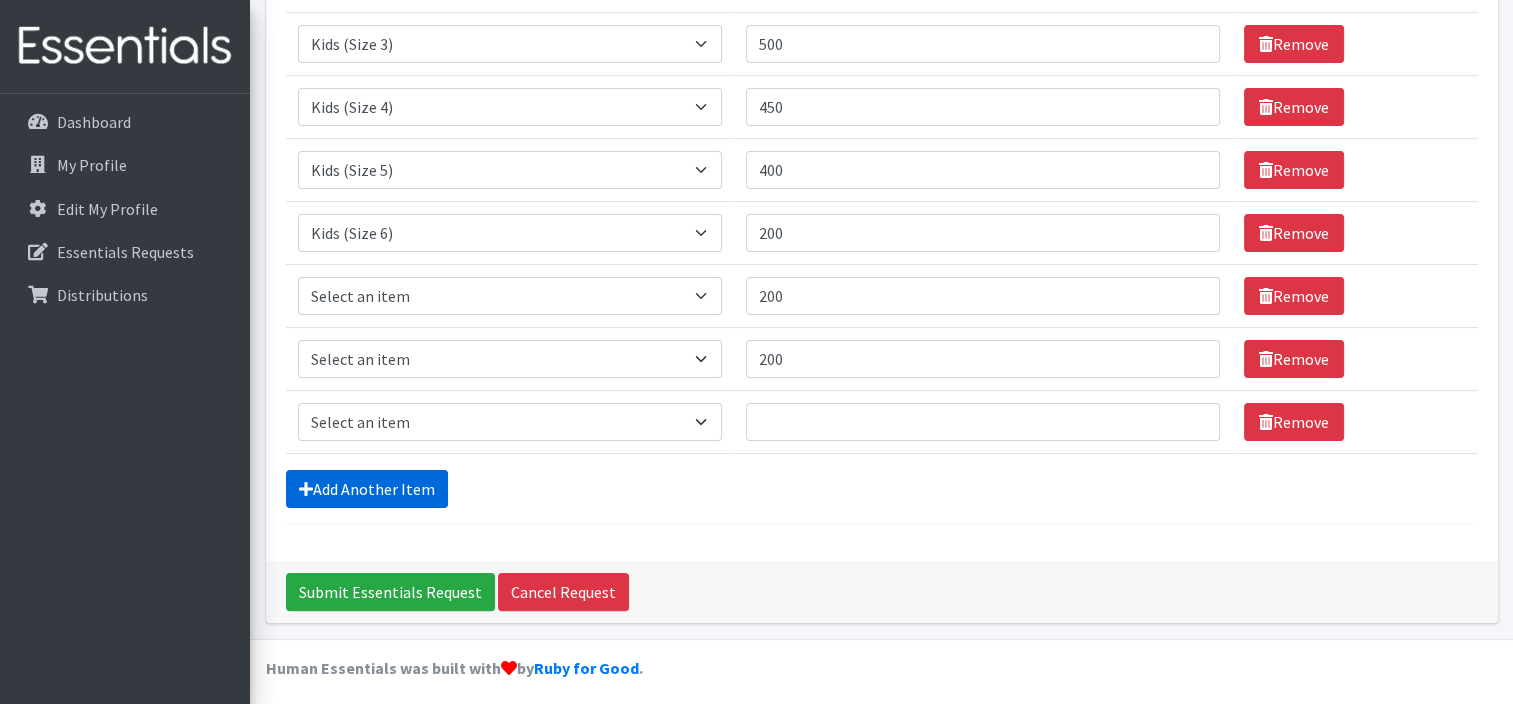 scroll, scrollTop: 367, scrollLeft: 0, axis: vertical 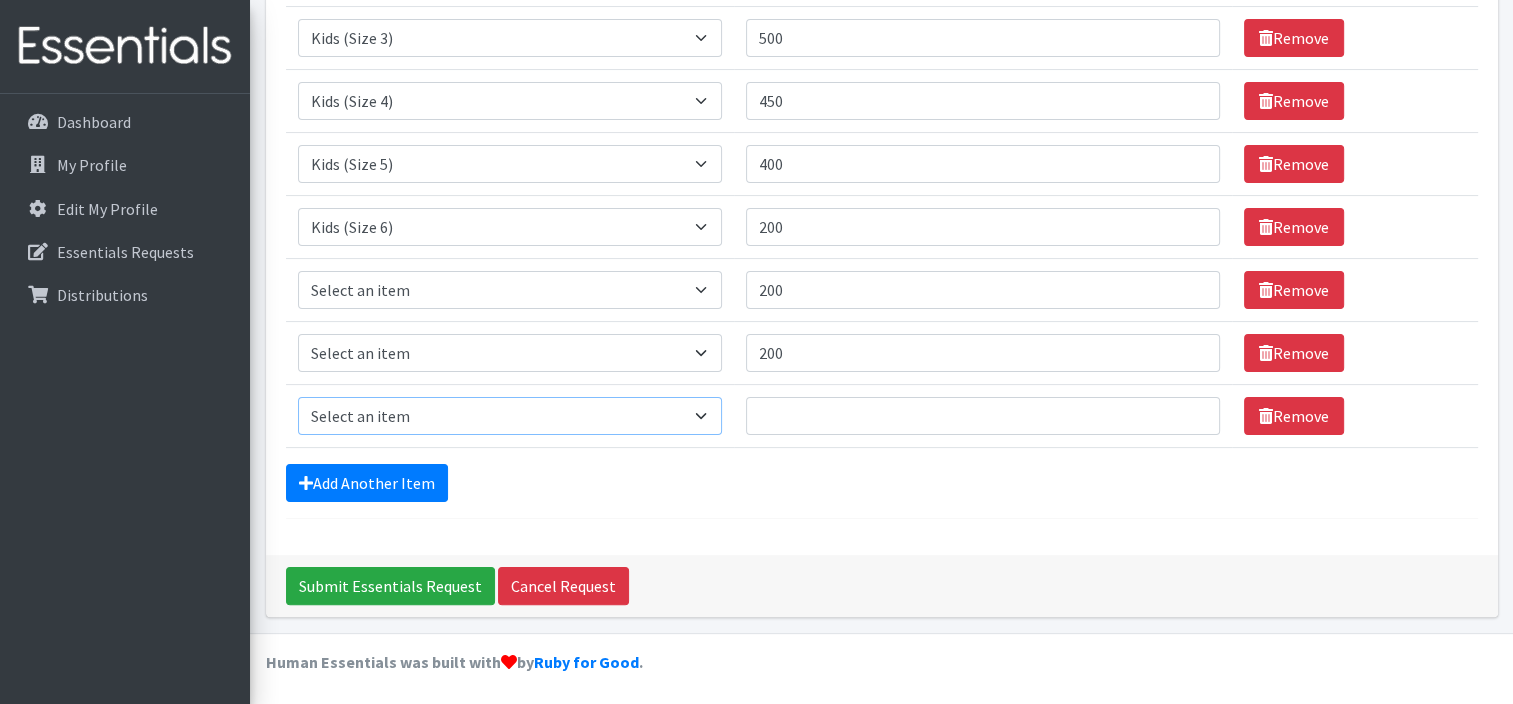 click on "Select an item
1 month period supply kit
Kids (Newborn)
Kids (Size 1)
Kids (Size 2)
Kids (Size 3)
Kids (Size 4)
Kids (Size 5)
Kids (Size 6)
Kids Pull-Ups (2T-3T)
Kids Pull-Ups (3T-4T)
Kids Pull-Ups (4T-5T)
Other
Wipes (Baby)" at bounding box center [510, 416] 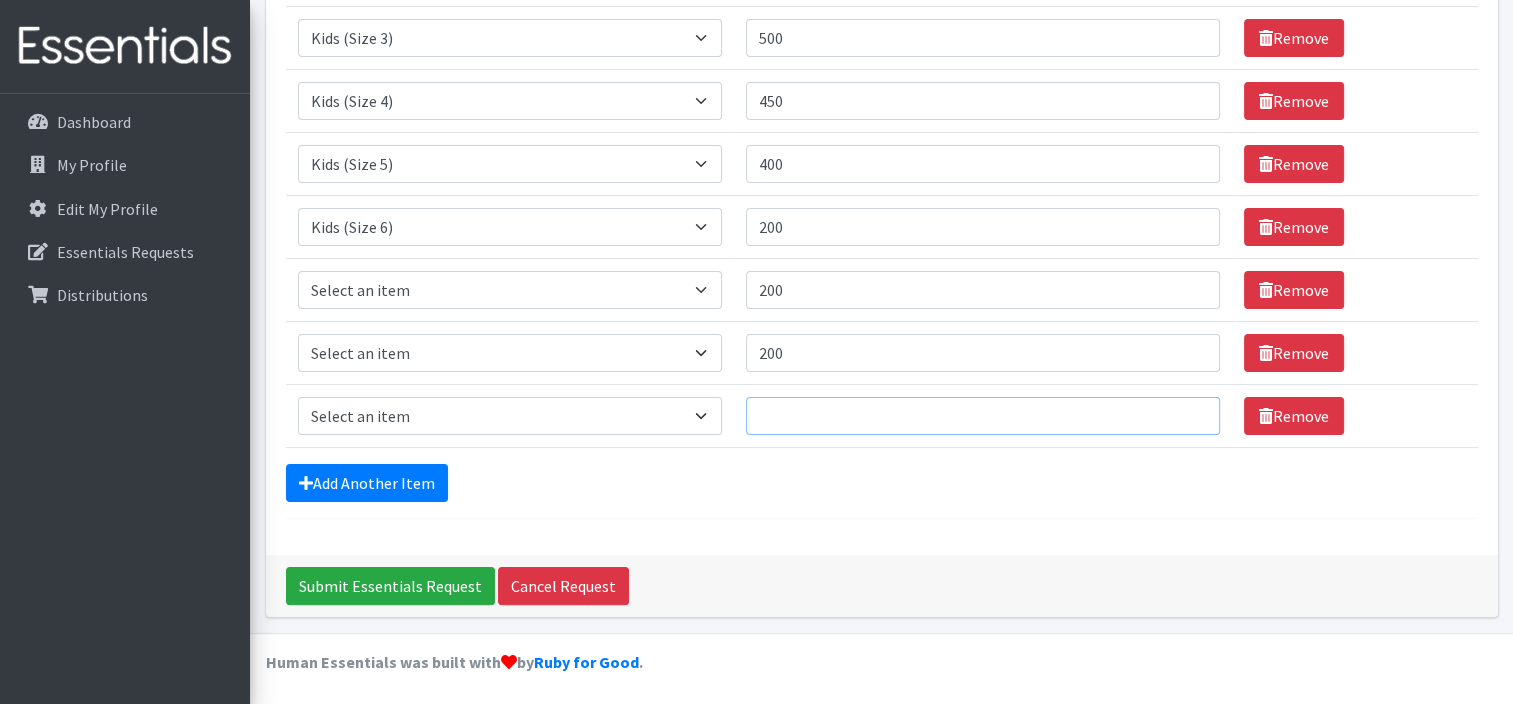 click on "Quantity" at bounding box center (983, 416) 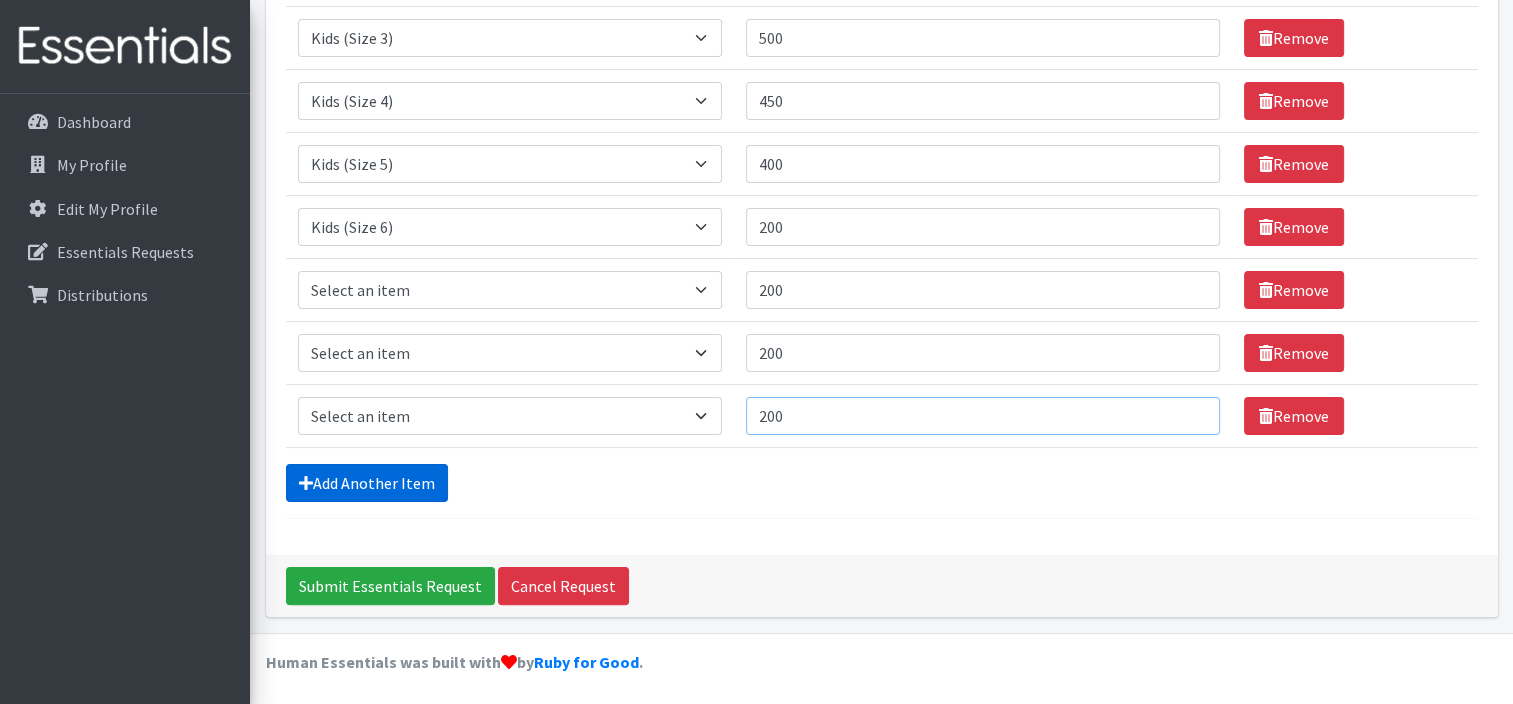 type on "200" 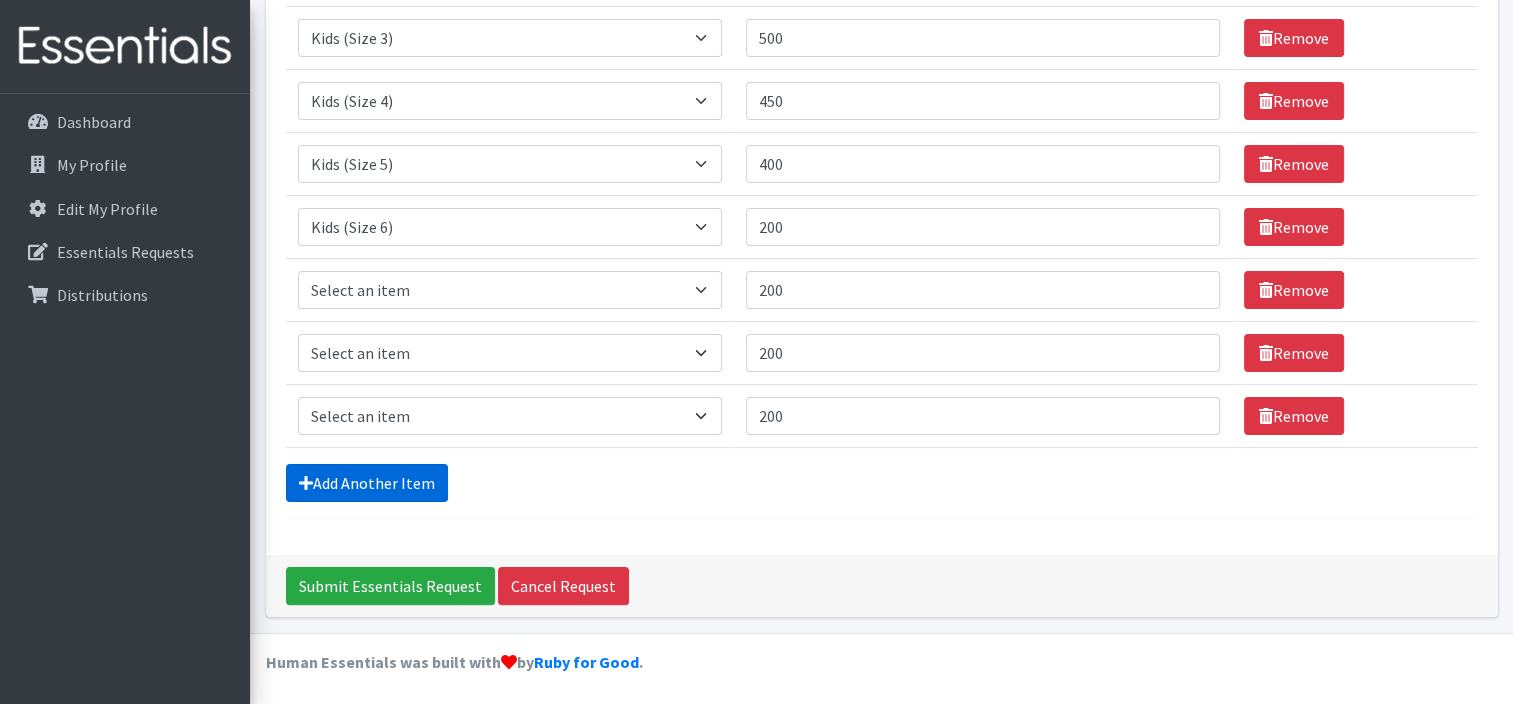 click on "Add Another Item" at bounding box center [367, 483] 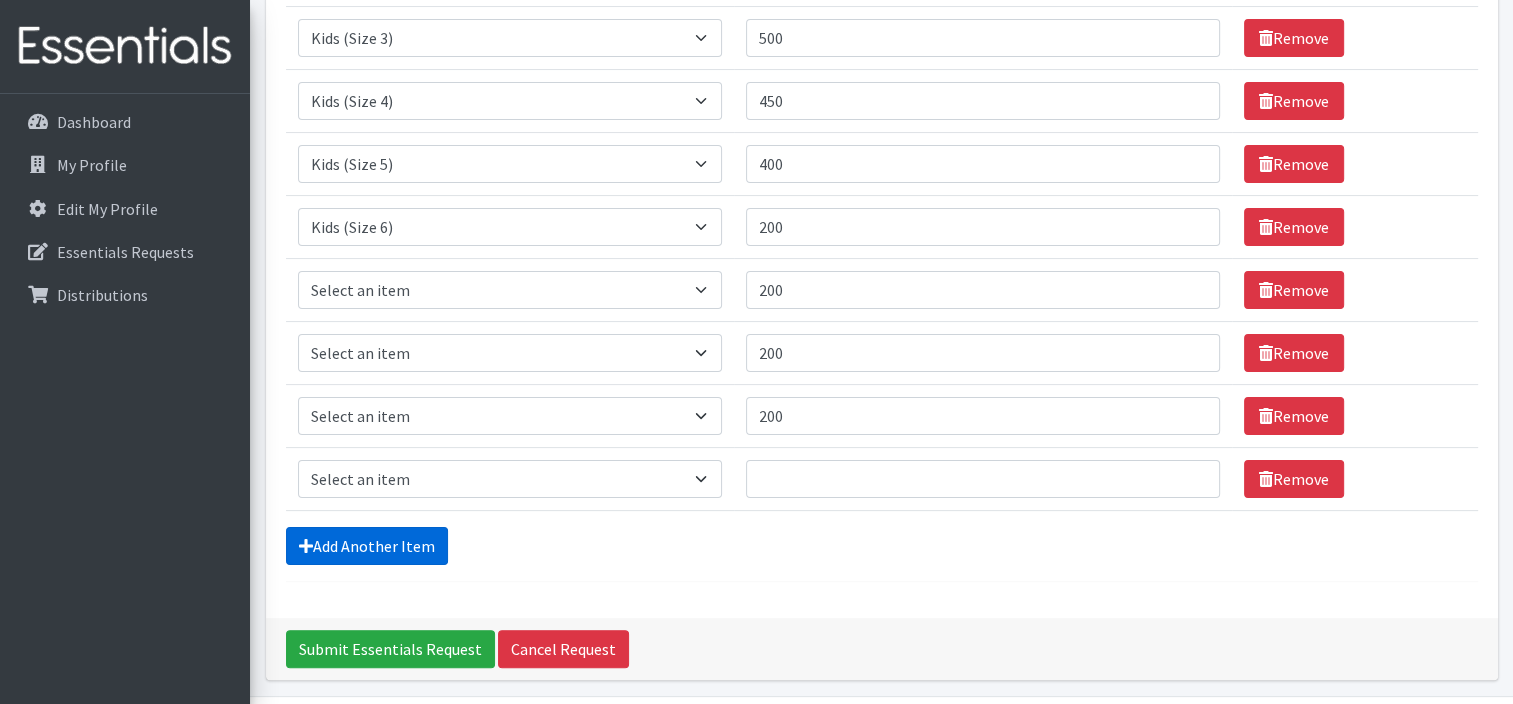 scroll, scrollTop: 429, scrollLeft: 0, axis: vertical 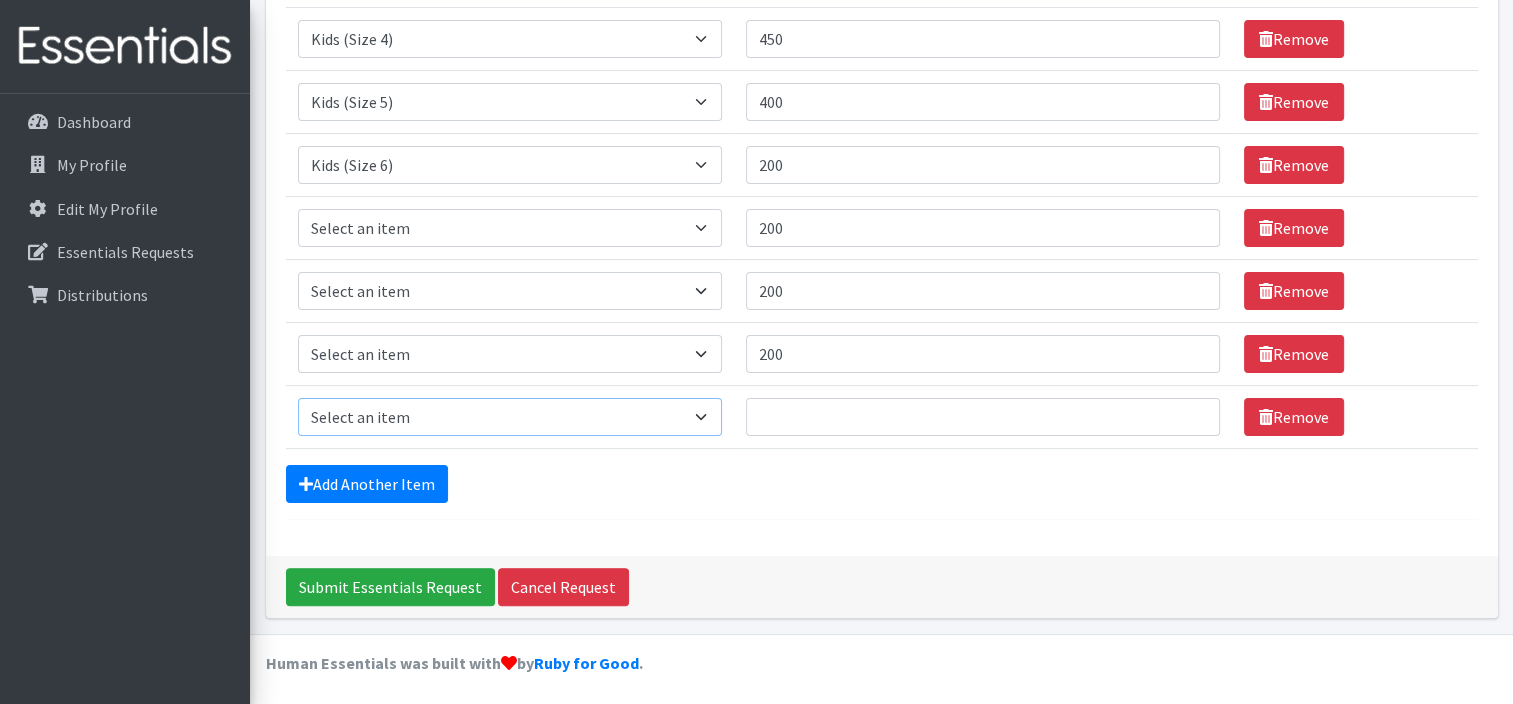 click on "Select an item
1 month period supply kit
Kids (Newborn)
Kids (Size 1)
Kids (Size 2)
Kids (Size 3)
Kids (Size 4)
Kids (Size 5)
Kids (Size 6)
Kids Pull-Ups (2T-3T)
Kids Pull-Ups (3T-4T)
Kids Pull-Ups (4T-5T)
Other
Wipes (Baby)" at bounding box center (510, 417) 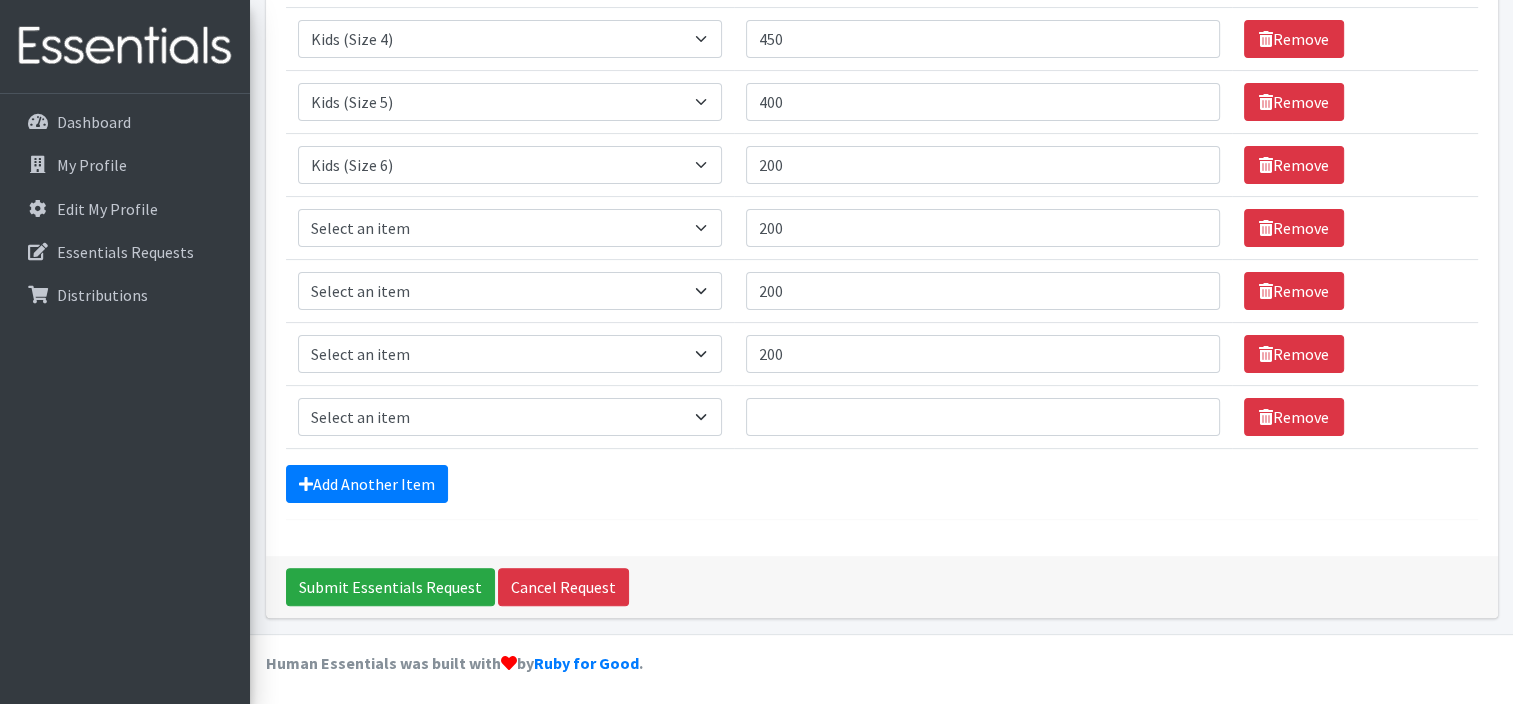 click on "Item Requested
Select an item
1 month period supply kit
Kids (Newborn)
Kids (Size 1)
Kids (Size 2)
Kids (Size 3)
Kids (Size 4)
Kids (Size 5)
Kids (Size 6)
Kids Pull-Ups (2T-3T)
Kids Pull-Ups (3T-4T)
Kids Pull-Ups (4T-5T)
Other
Wipes (Baby)" at bounding box center [510, 416] 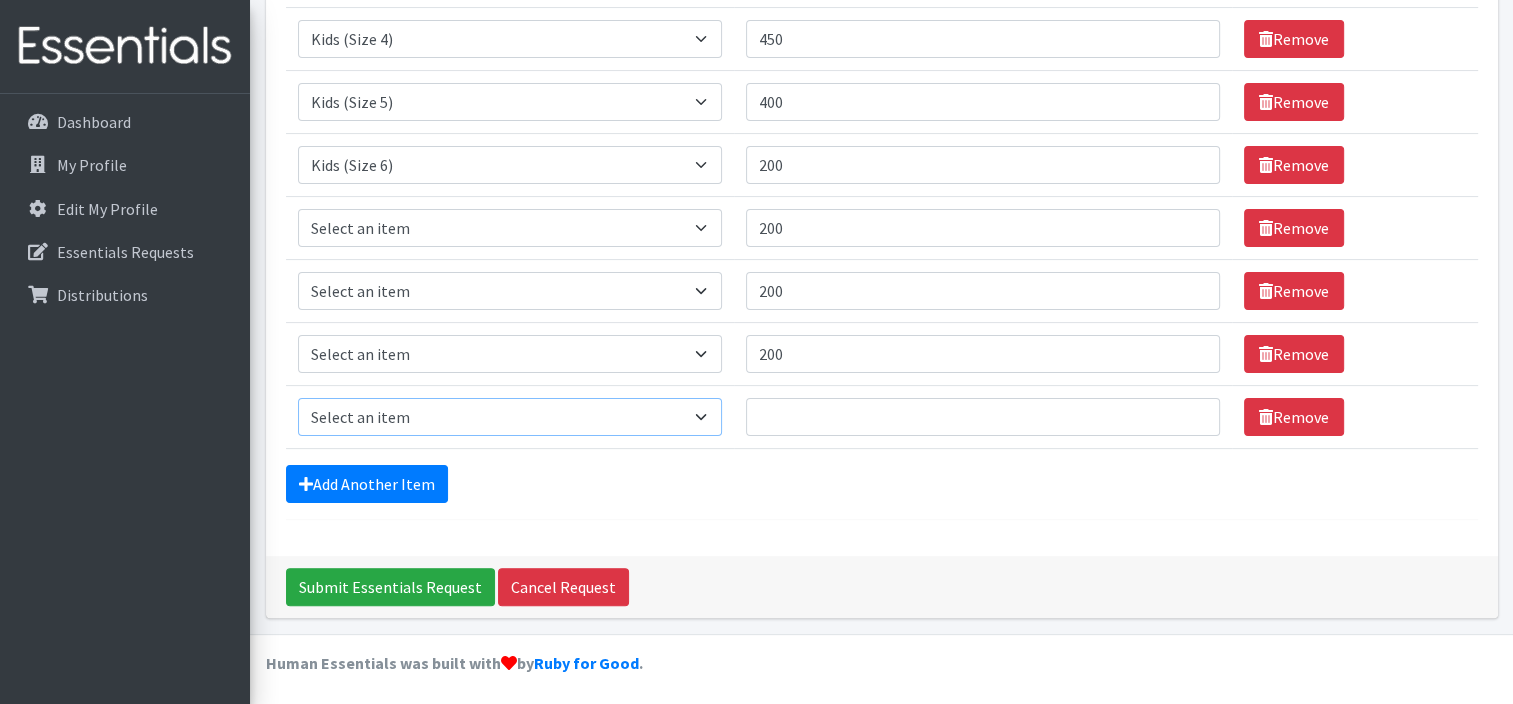 click on "Select an item
1 month period supply kit
Kids (Newborn)
Kids (Size 1)
Kids (Size 2)
Kids (Size 3)
Kids (Size 4)
Kids (Size 5)
Kids (Size 6)
Kids Pull-Ups (2T-3T)
Kids Pull-Ups (3T-4T)
Kids Pull-Ups (4T-5T)
Other
Wipes (Baby)" at bounding box center (510, 417) 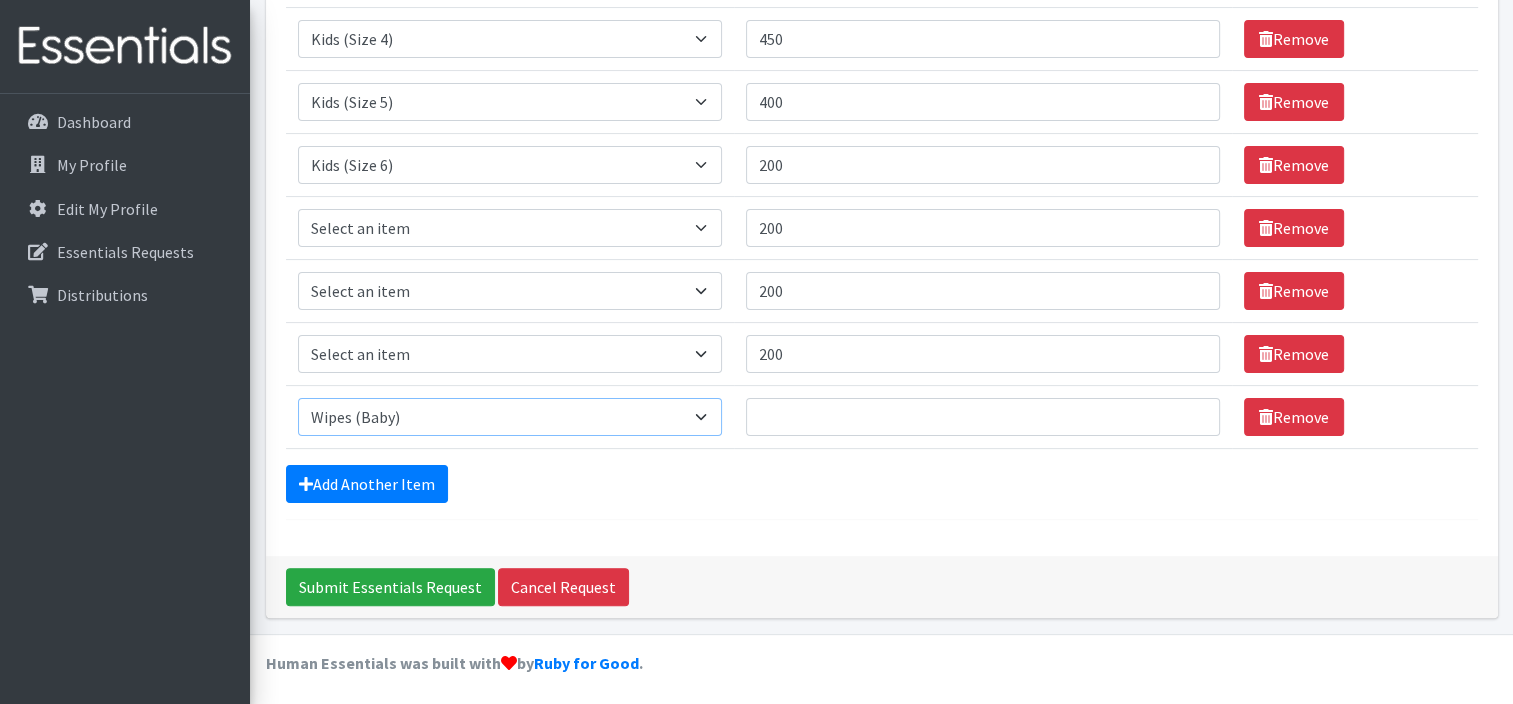 click on "Select an item
1 month period supply kit
Kids (Newborn)
Kids (Size 1)
Kids (Size 2)
Kids (Size 3)
Kids (Size 4)
Kids (Size 5)
Kids (Size 6)
Kids Pull-Ups (2T-3T)
Kids Pull-Ups (3T-4T)
Kids Pull-Ups (4T-5T)
Other
Wipes (Baby)" at bounding box center (510, 417) 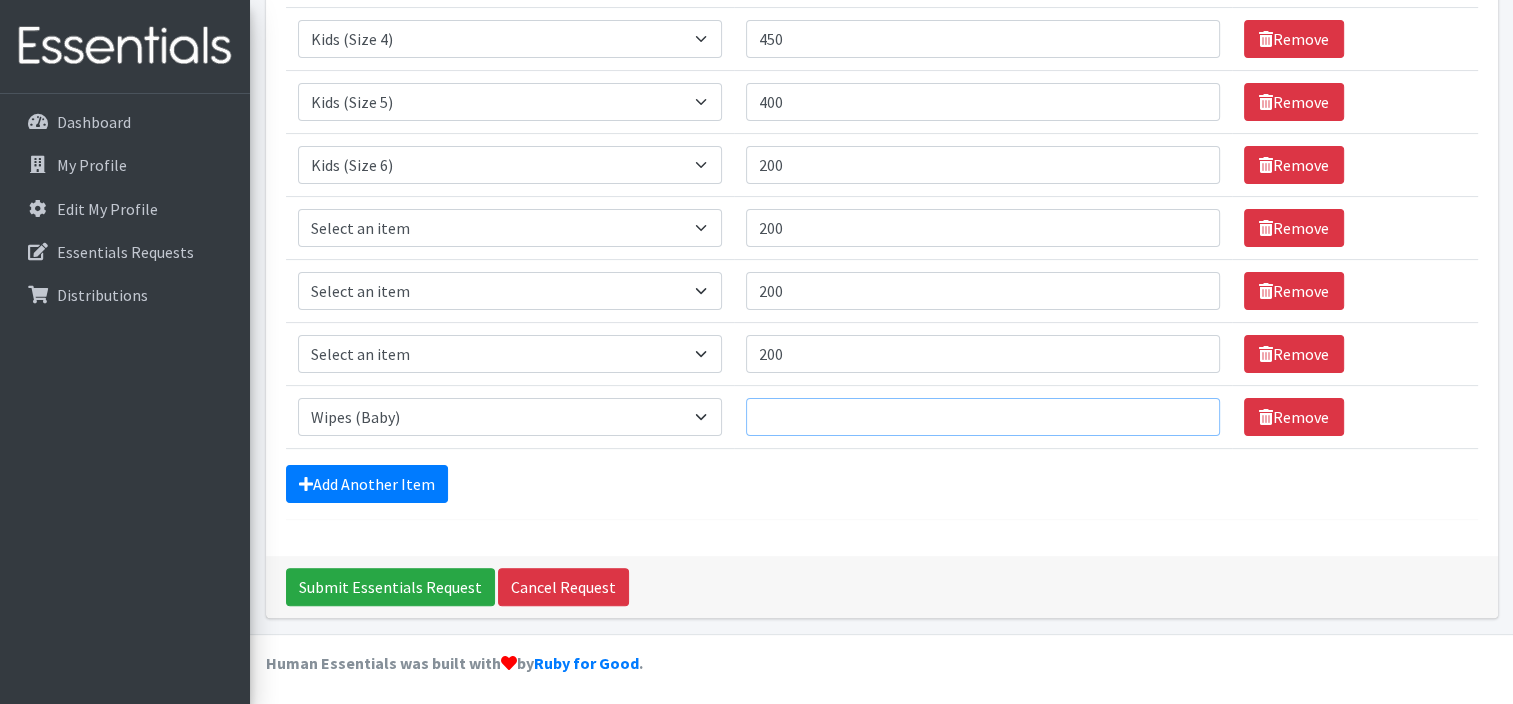 click on "Quantity" at bounding box center (983, 417) 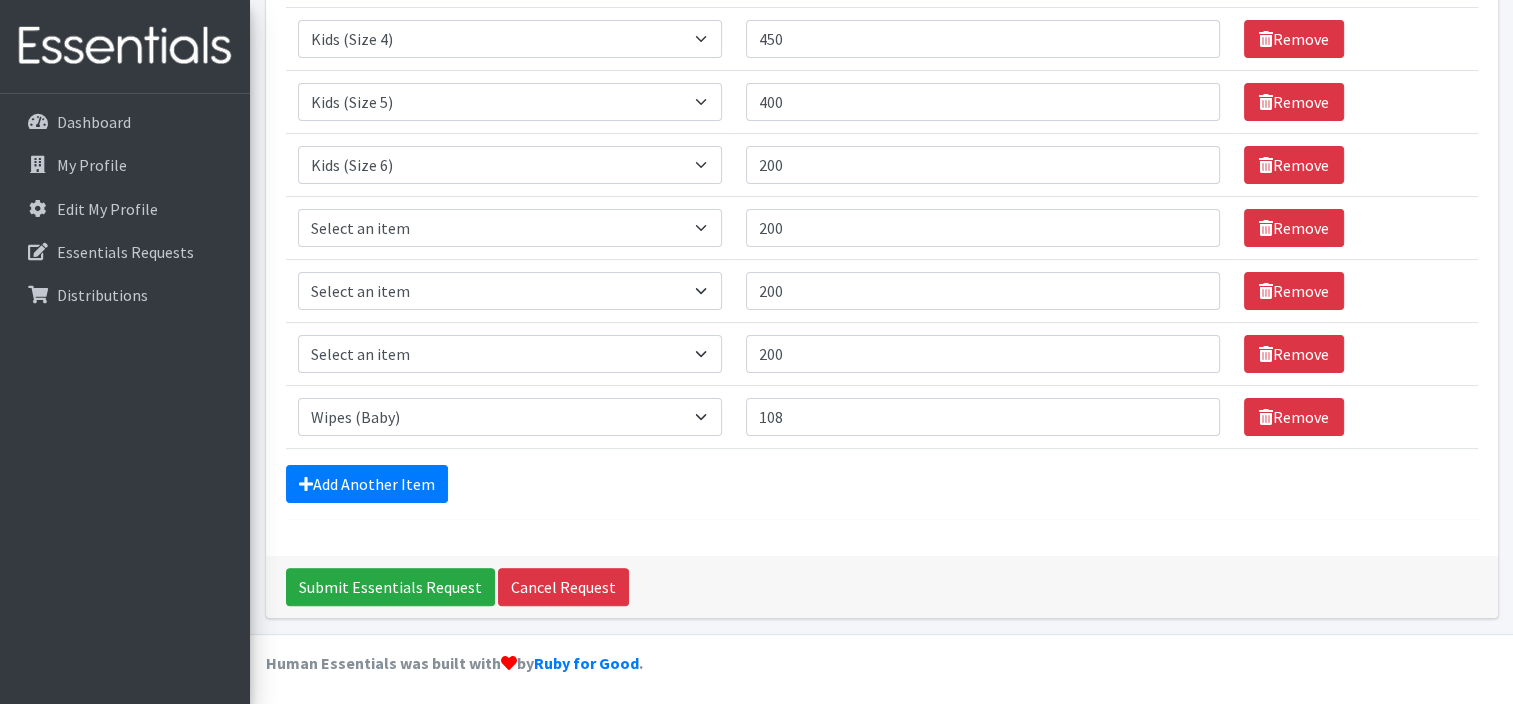 click on "Comments: Other Size 7
Item Requested
Quantity
Item Requested
Select an item
1 month period supply kit
Kids (Newborn)
Kids (Size 1)
Kids (Size 2)
Kids (Size 3)
Kids (Size 4)
Kids (Size 5)
Kids (Size 6)
Kids Pull-Ups (2T-3T)
Kids Pull-Ups (3T-4T)
Kids Pull-Ups (4T-5T)
Other
Wipes (Baby)
Quantity
375
Remove
Item Requested
Select an item
1 month period supply kit
Kids (Newborn)
Kids (Size 1)
Kids (Size 2)
Kids (Size 3)
Kids (Size 4)
Kids (Size 5)
Kids (Size 6)
Kids Pull-Ups (2T-3T)
Kids Pull-Ups (3T-4T)
Kids Pull-Ups (4T-5T)
Other
Wipes (Baby)
Quantity
500" at bounding box center (881, 167) 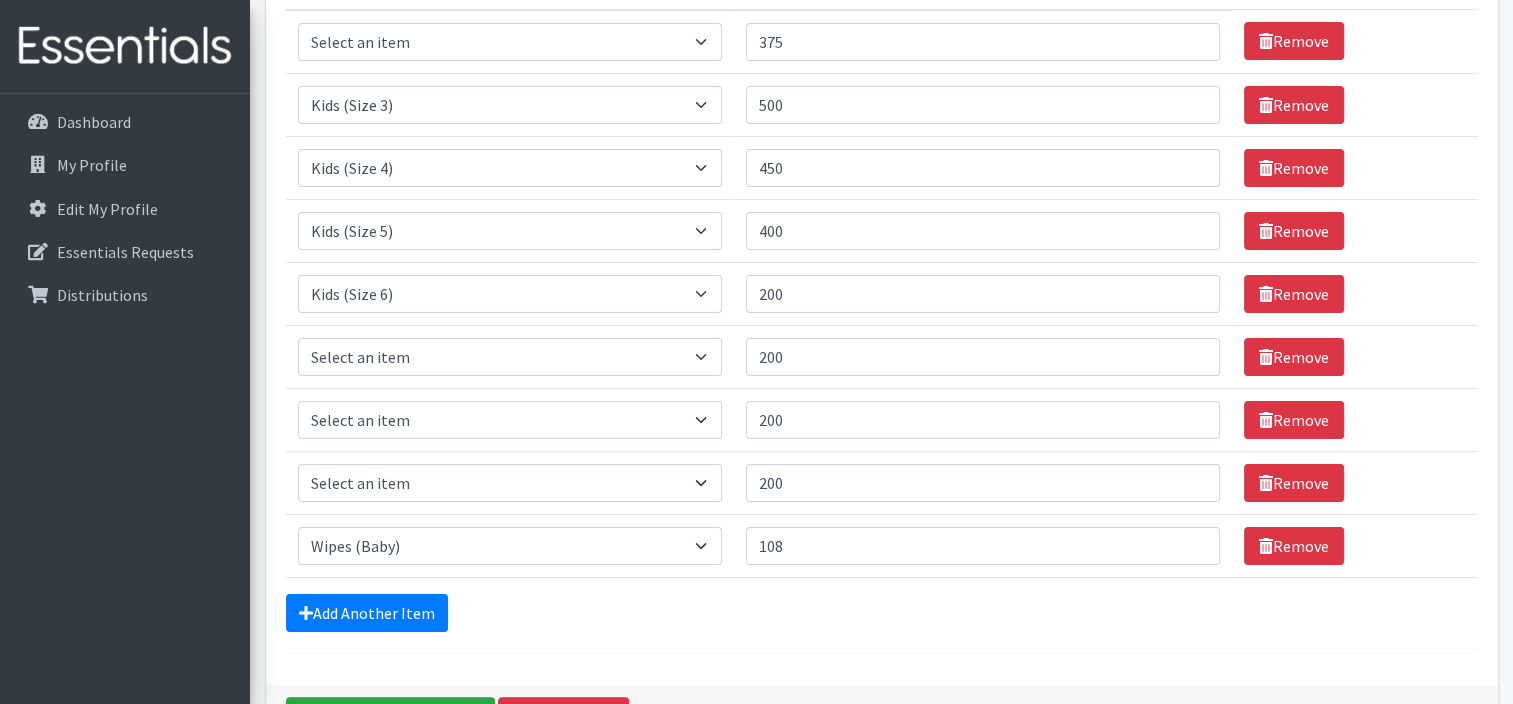 scroll, scrollTop: 0, scrollLeft: 0, axis: both 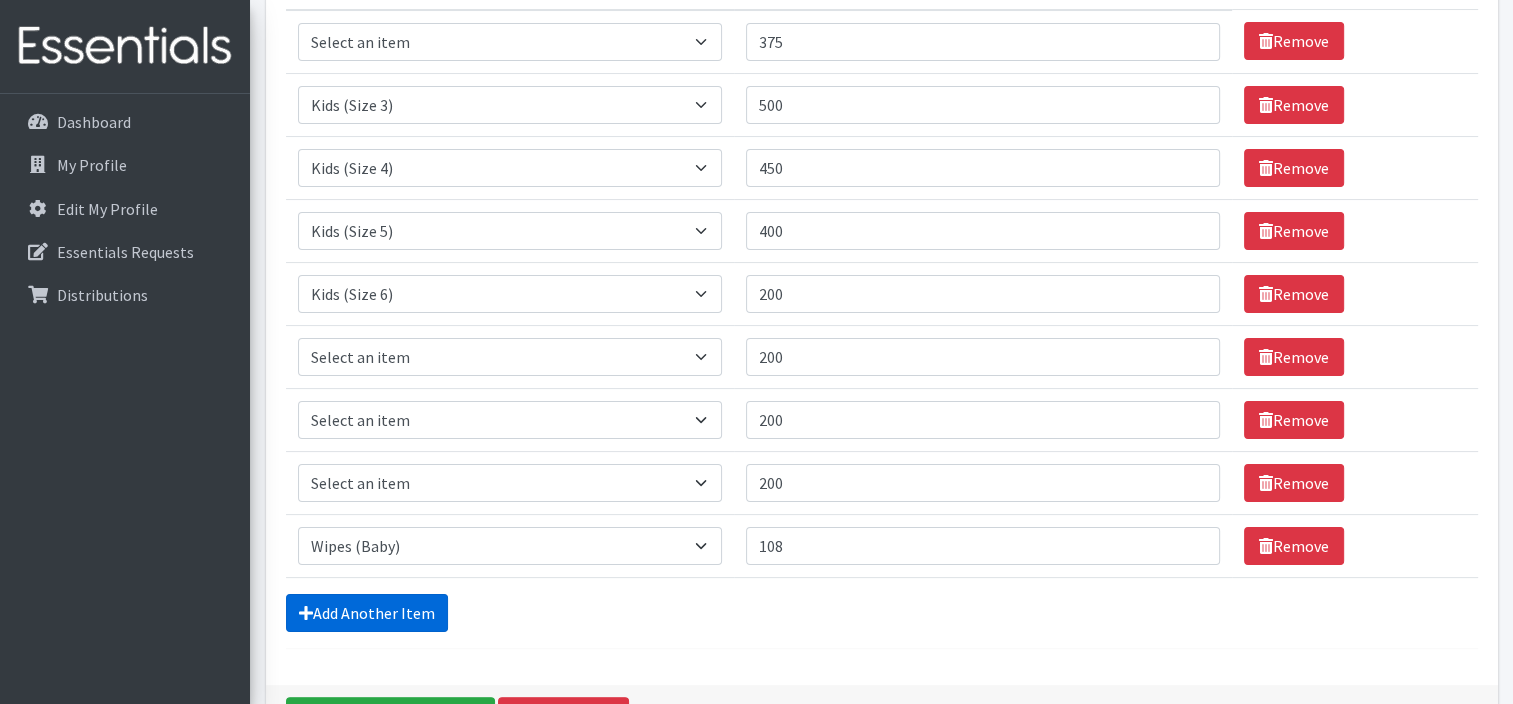 click on "Add Another Item" at bounding box center [367, 613] 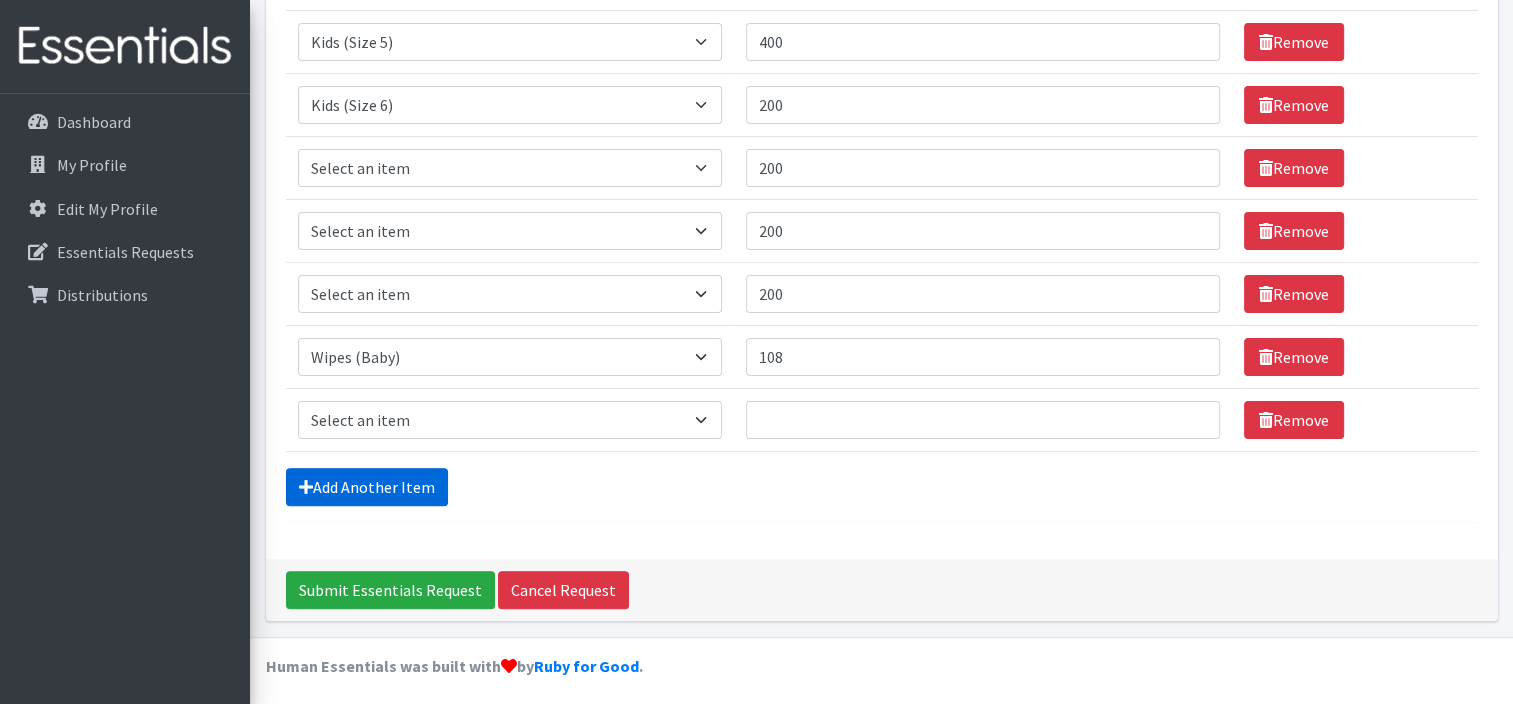 scroll, scrollTop: 492, scrollLeft: 0, axis: vertical 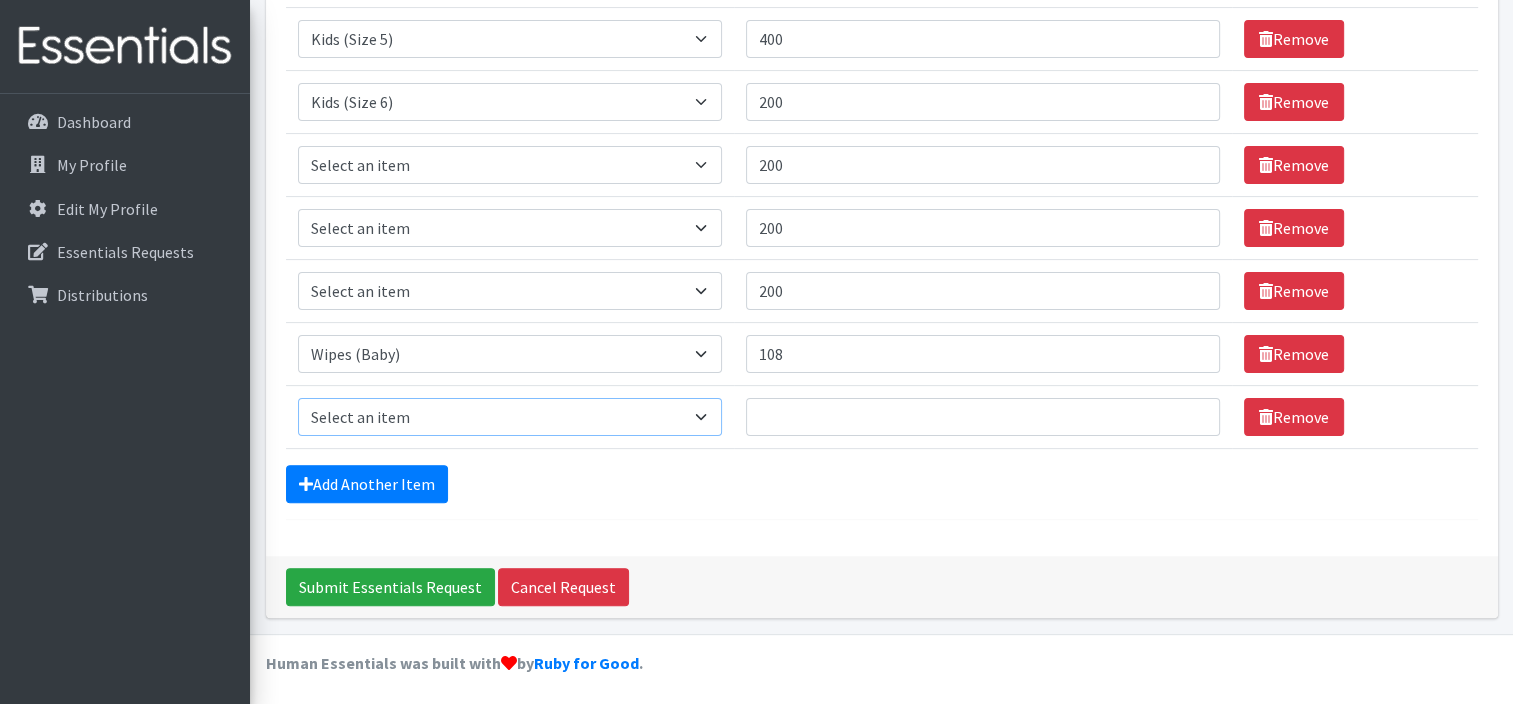 click on "Select an item
1 month period supply kit
Kids (Newborn)
Kids (Size 1)
Kids (Size 2)
Kids (Size 3)
Kids (Size 4)
Kids (Size 5)
Kids (Size 6)
Kids Pull-Ups (2T-3T)
Kids Pull-Ups (3T-4T)
Kids Pull-Ups (4T-5T)
Other
Wipes (Baby)" at bounding box center [510, 417] 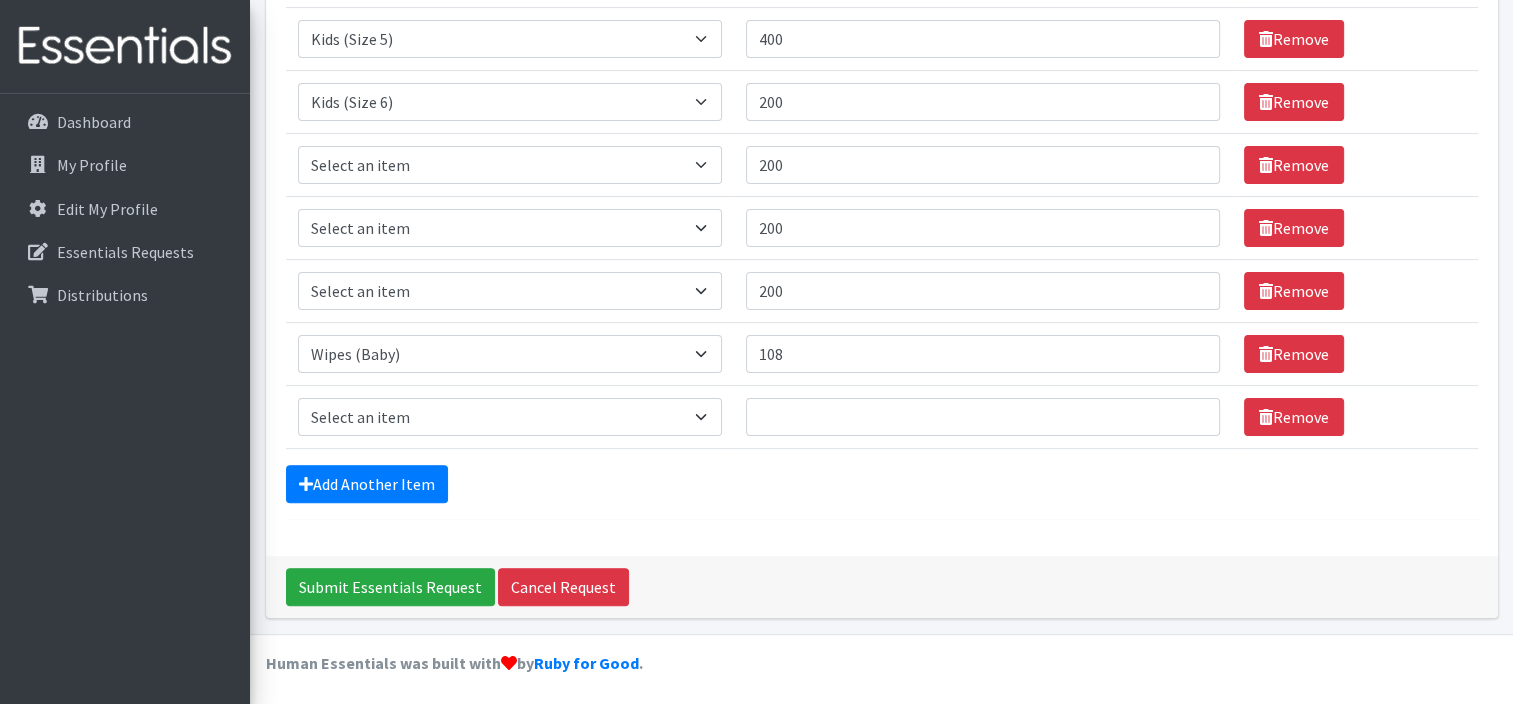 click on "Comments: Other Size 7
Item Requested
Quantity
Item Requested
Select an item
1 month period supply kit
Kids (Newborn)
Kids (Size 1)
Kids (Size 2)
Kids (Size 3)
Kids (Size 4)
Kids (Size 5)
Kids (Size 6)
Kids Pull-Ups (2T-3T)
Kids Pull-Ups (3T-4T)
Kids Pull-Ups (4T-5T)
Other
Wipes (Baby)
Quantity
375
Remove
Item Requested
Select an item
1 month period supply kit
Kids (Newborn)
Kids (Size 1)
Kids (Size 2)
Kids (Size 3)
Kids (Size 4)
Kids (Size 5)
Kids (Size 6)
Kids Pull-Ups (2T-3T)
Kids Pull-Ups (3T-4T)
Kids Pull-Ups (4T-5T)
Other
Wipes (Baby)
Quantity
500
Remove" at bounding box center [882, 97] 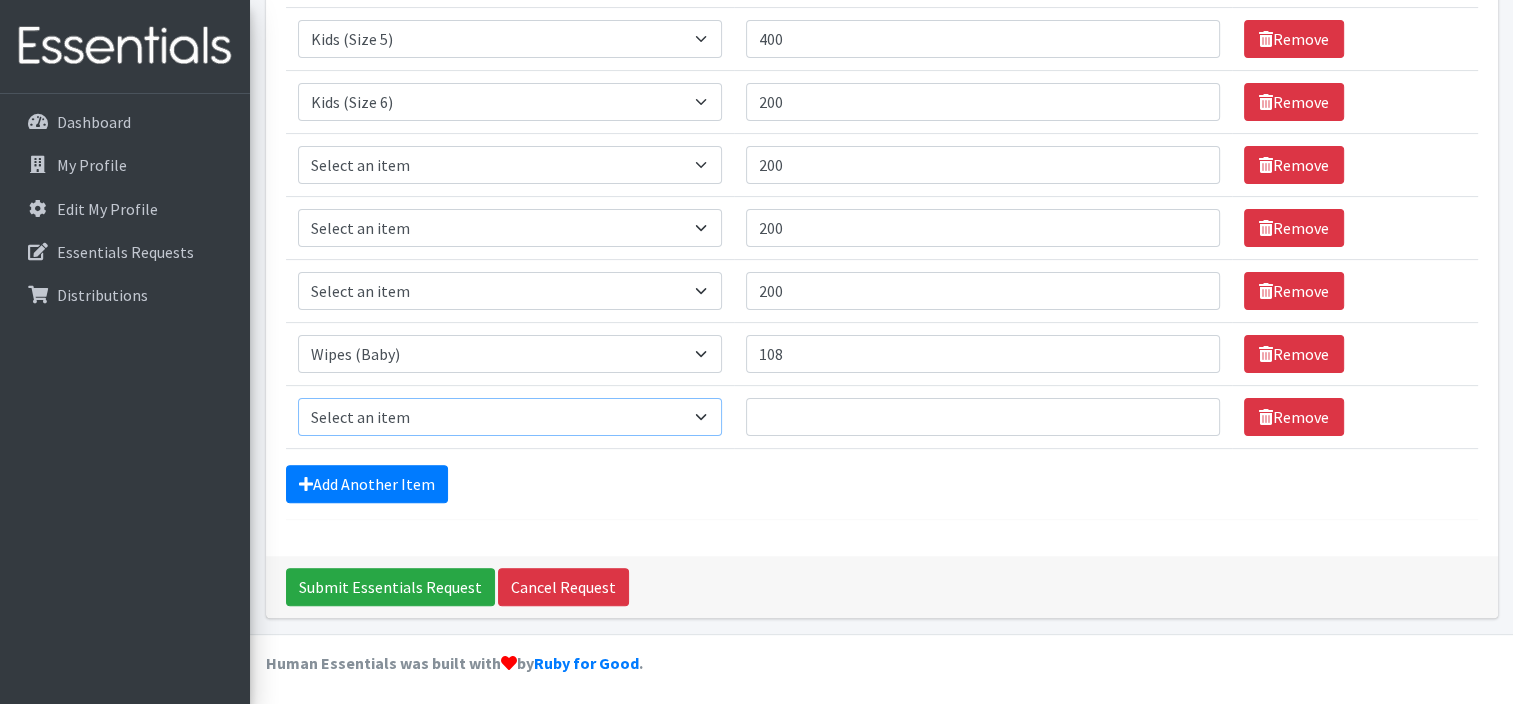 click on "Select an item
1 month period supply kit
Kids (Newborn)
Kids (Size 1)
Kids (Size 2)
Kids (Size 3)
Kids (Size 4)
Kids (Size 5)
Kids (Size 6)
Kids Pull-Ups (2T-3T)
Kids Pull-Ups (3T-4T)
Kids Pull-Ups (4T-5T)
Other
Wipes (Baby)" at bounding box center (510, 417) 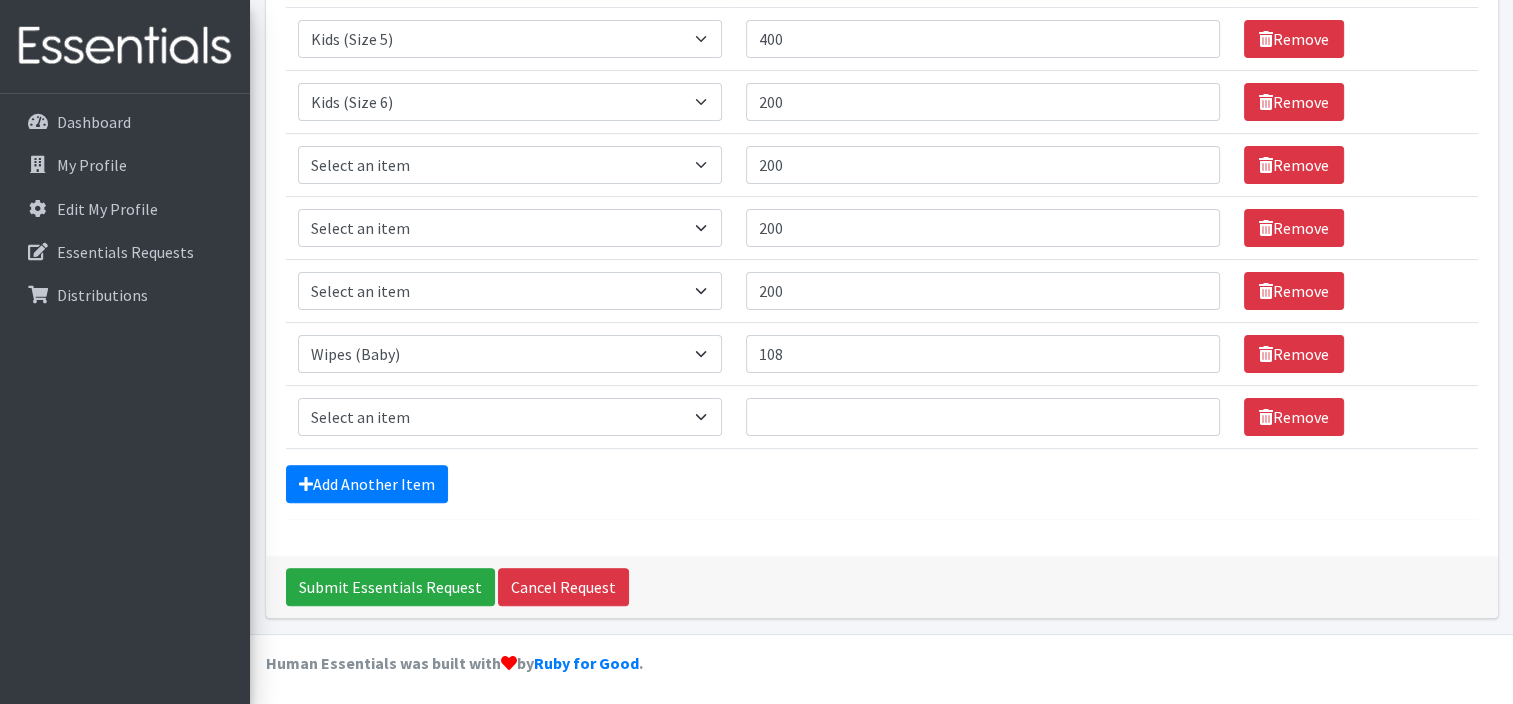 click on "Comments: Other Size 7
Item Requested
Quantity
Item Requested
Select an item
1 month period supply kit
Kids (Newborn)
Kids (Size 1)
Kids (Size 2)
Kids (Size 3)
Kids (Size 4)
Kids (Size 5)
Kids (Size 6)
Kids Pull-Ups (2T-3T)
Kids Pull-Ups (3T-4T)
Kids Pull-Ups (4T-5T)
Other
Wipes (Baby)
Quantity
375
Remove
Item Requested
Select an item
1 month period supply kit
Kids (Newborn)
Kids (Size 1)
Kids (Size 2)
Kids (Size 3)
Kids (Size 4)
Kids (Size 5)
Kids (Size 6)
Kids Pull-Ups (2T-3T)
Kids Pull-Ups (3T-4T)
Kids Pull-Ups (4T-5T)
Other
Wipes (Baby)
Quantity
500
Remove" at bounding box center (882, 97) 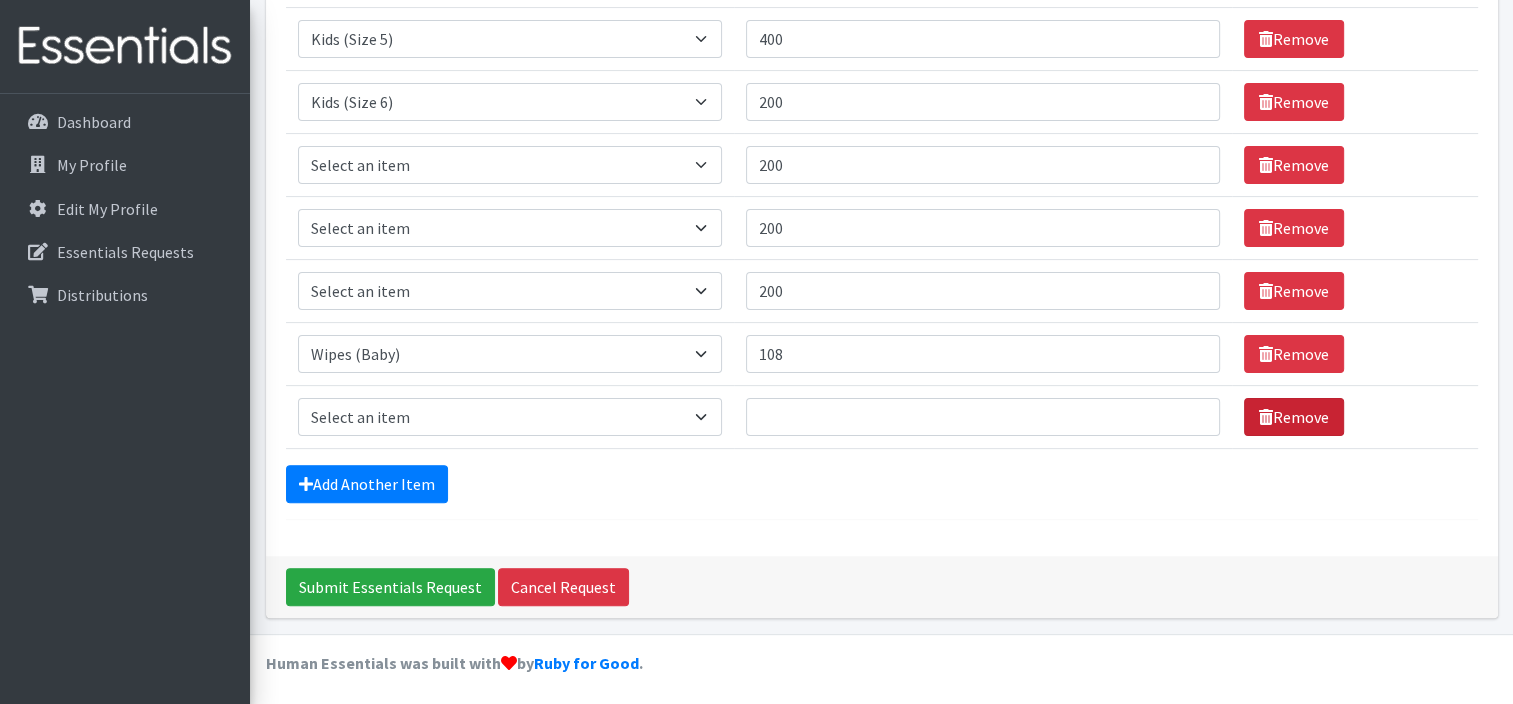click on "Remove" at bounding box center (1294, 417) 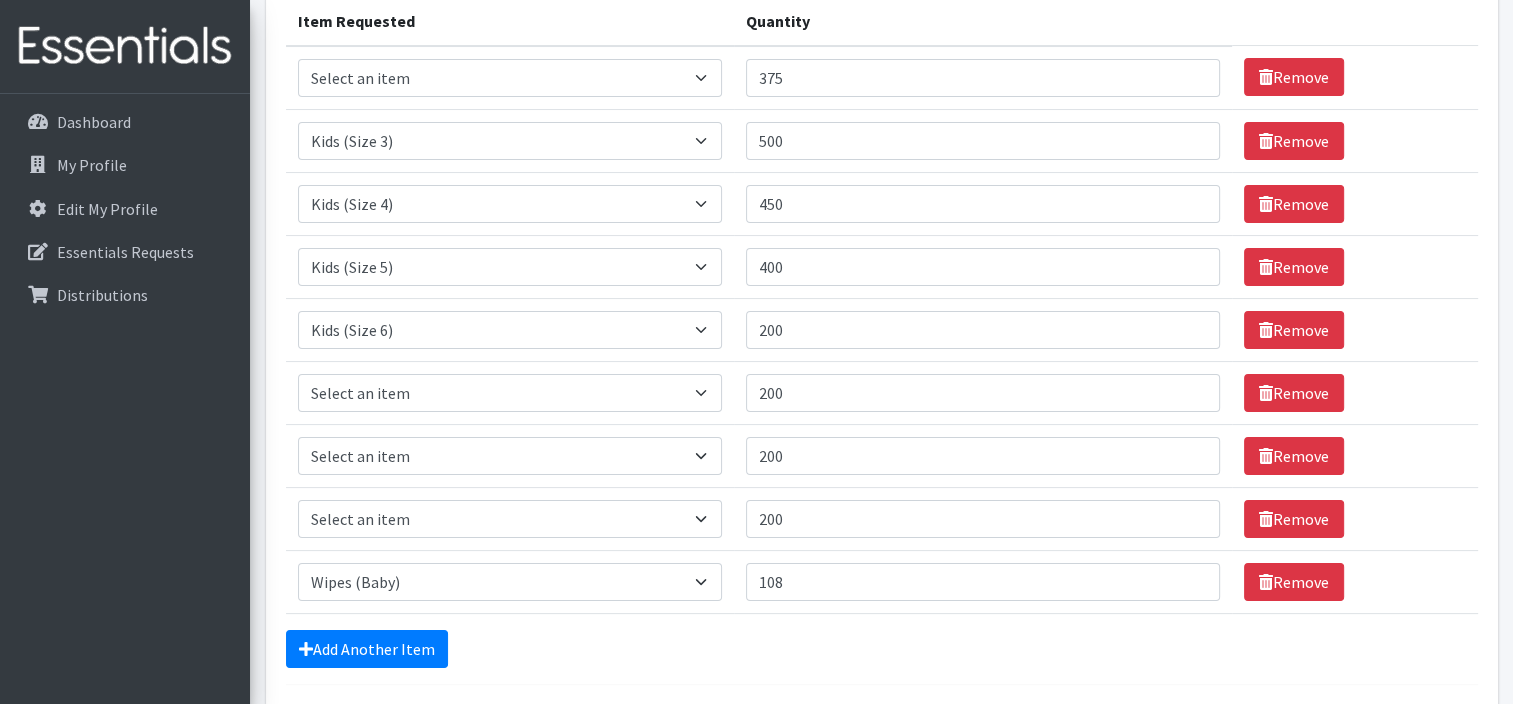 scroll, scrollTop: 229, scrollLeft: 0, axis: vertical 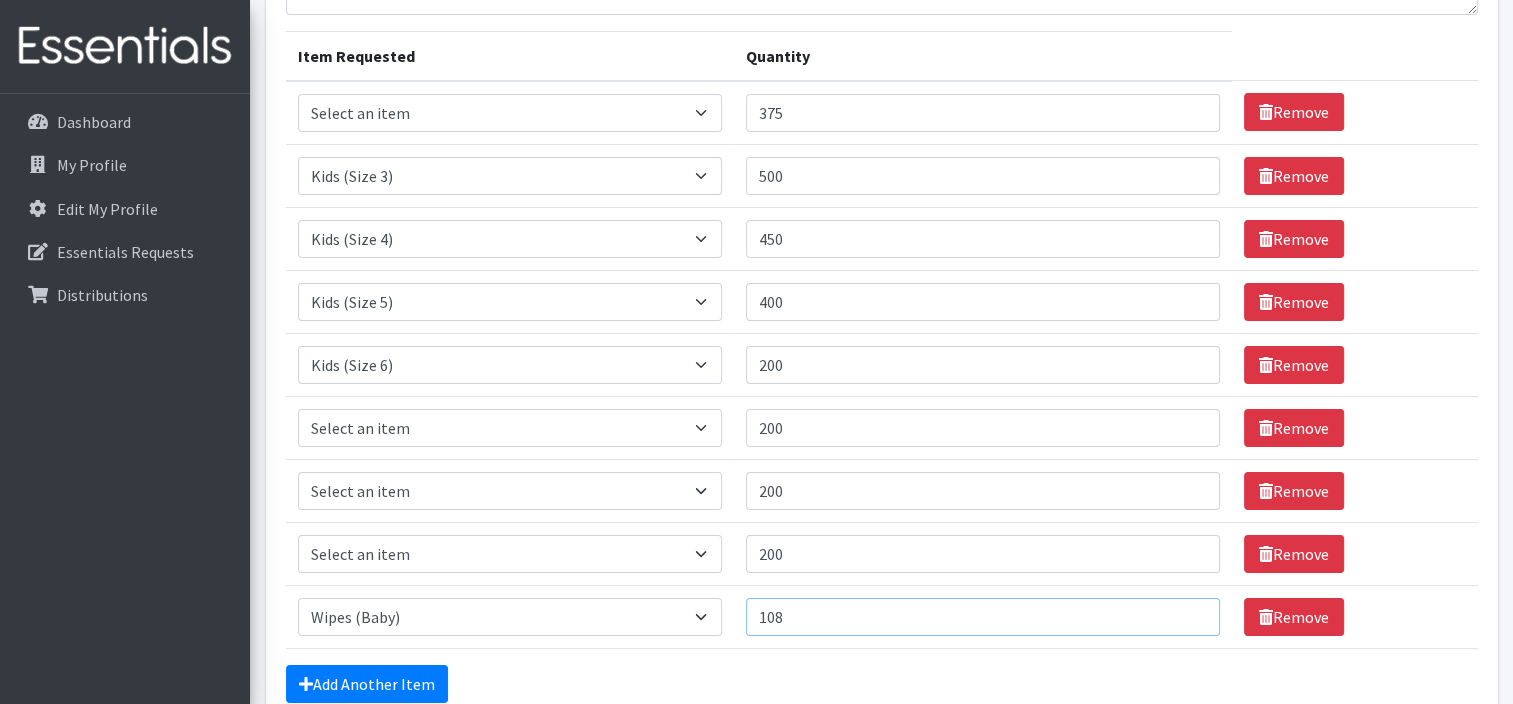 drag, startPoint x: 818, startPoint y: 616, endPoint x: 613, endPoint y: 624, distance: 205.15604 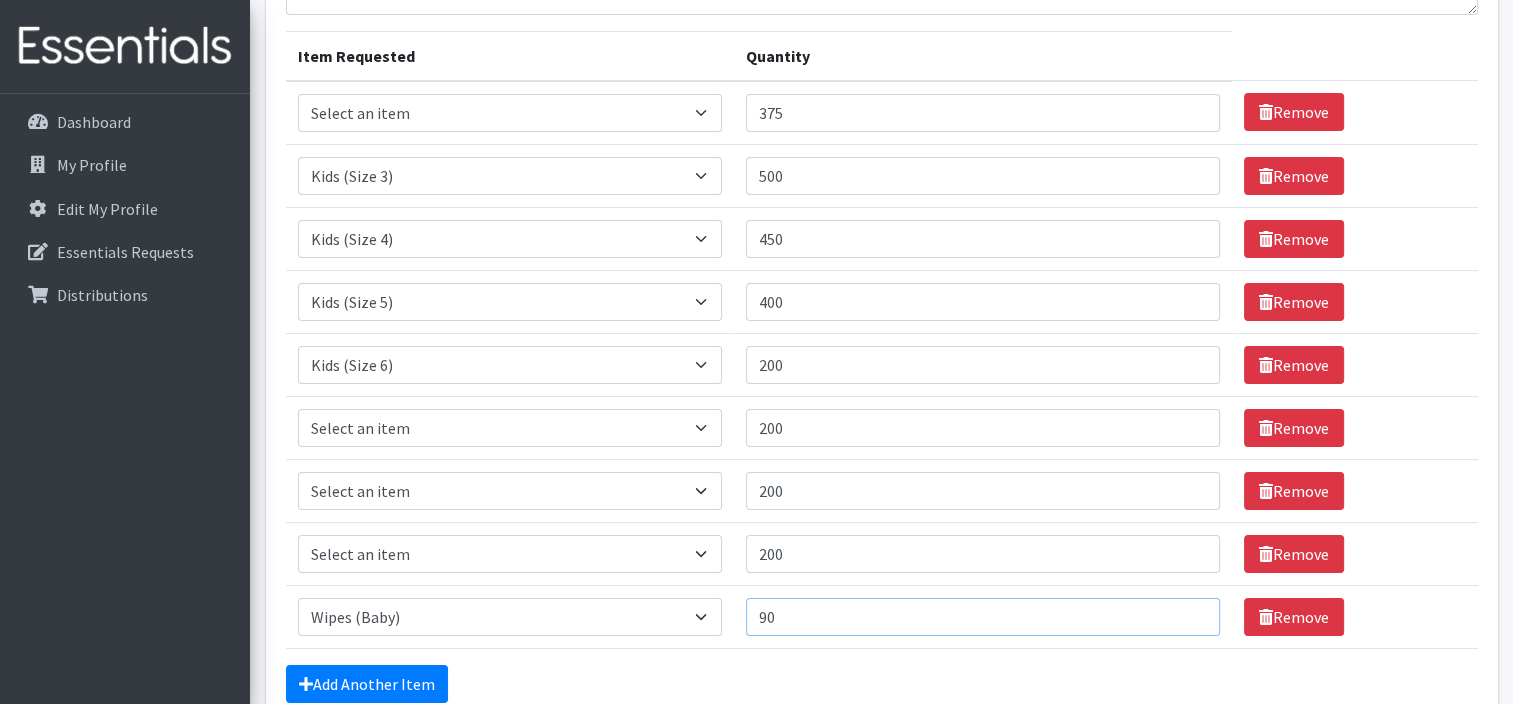 type on "90" 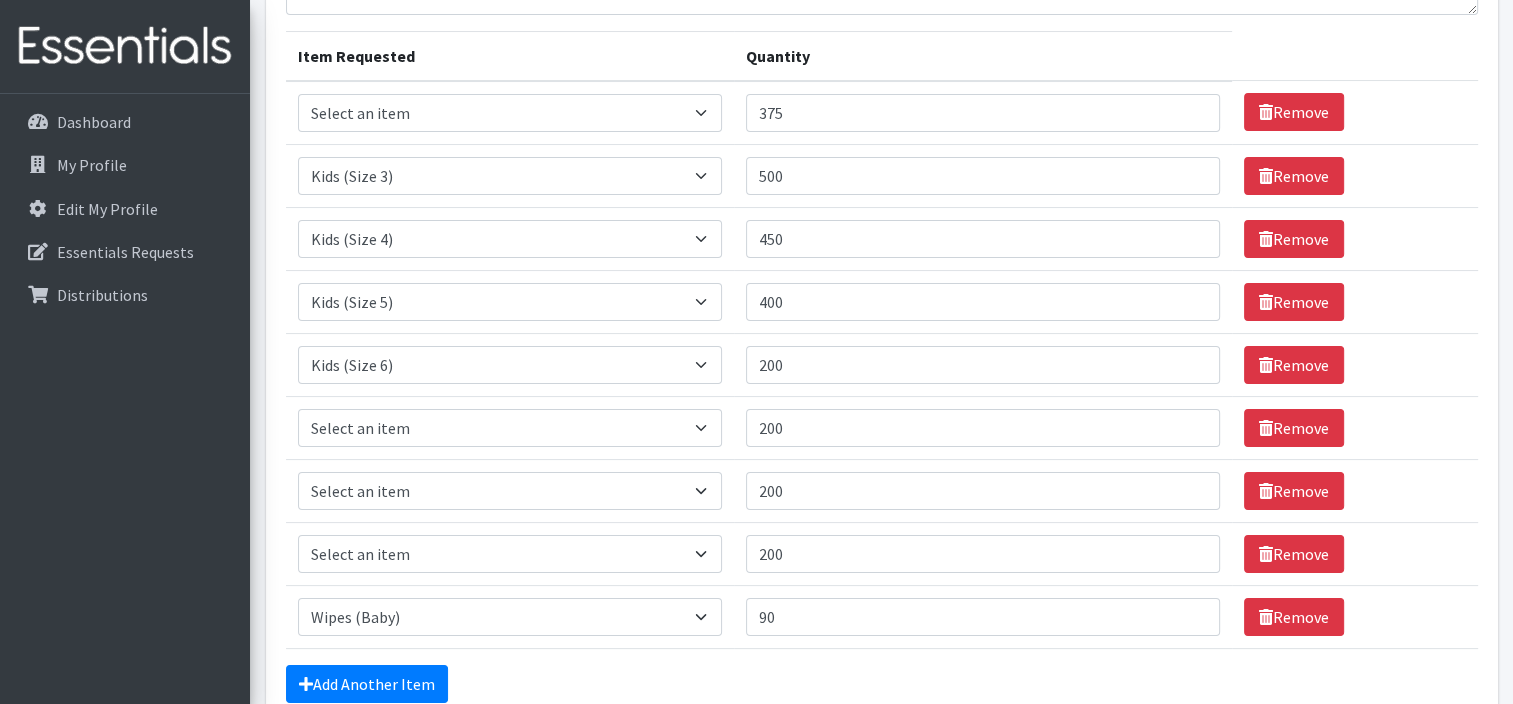 click on "Add Another Item" at bounding box center (882, 684) 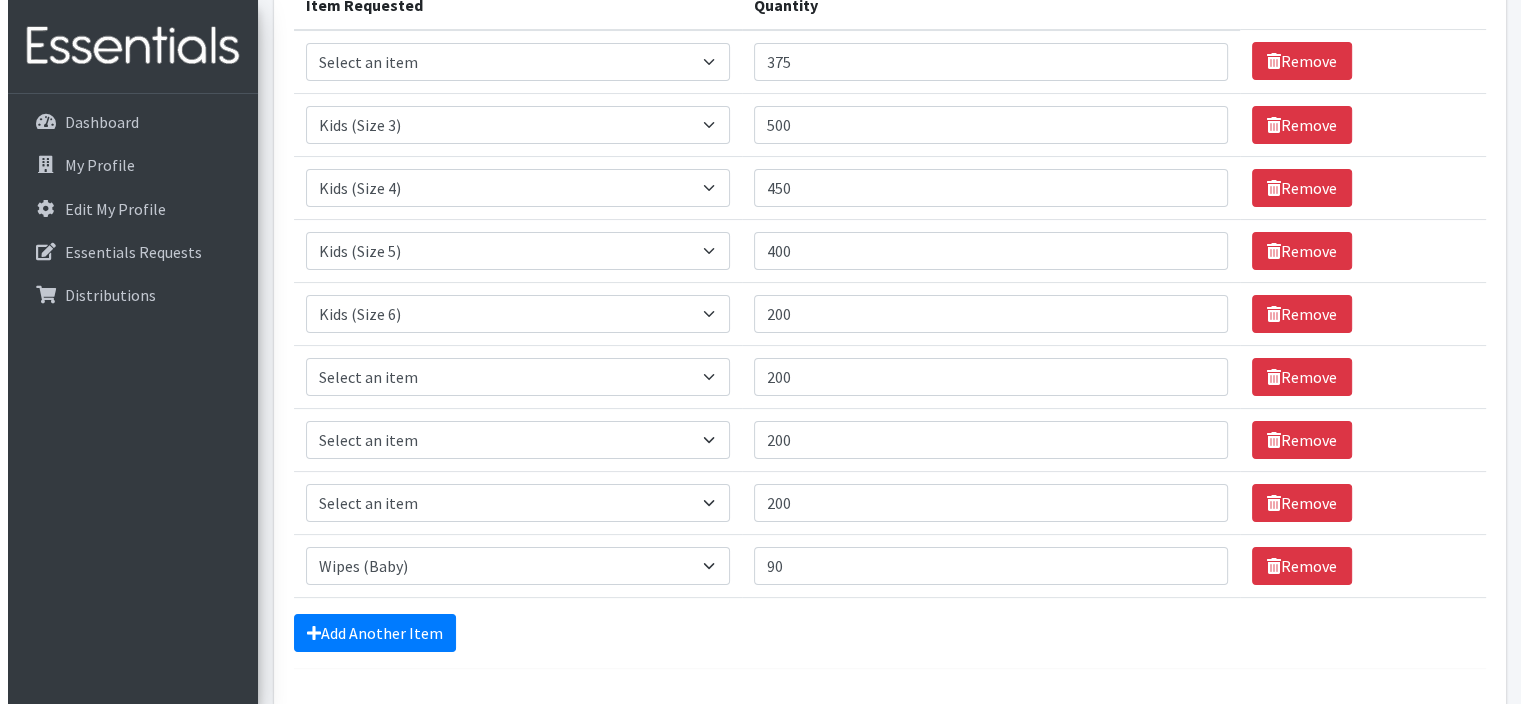 scroll, scrollTop: 429, scrollLeft: 0, axis: vertical 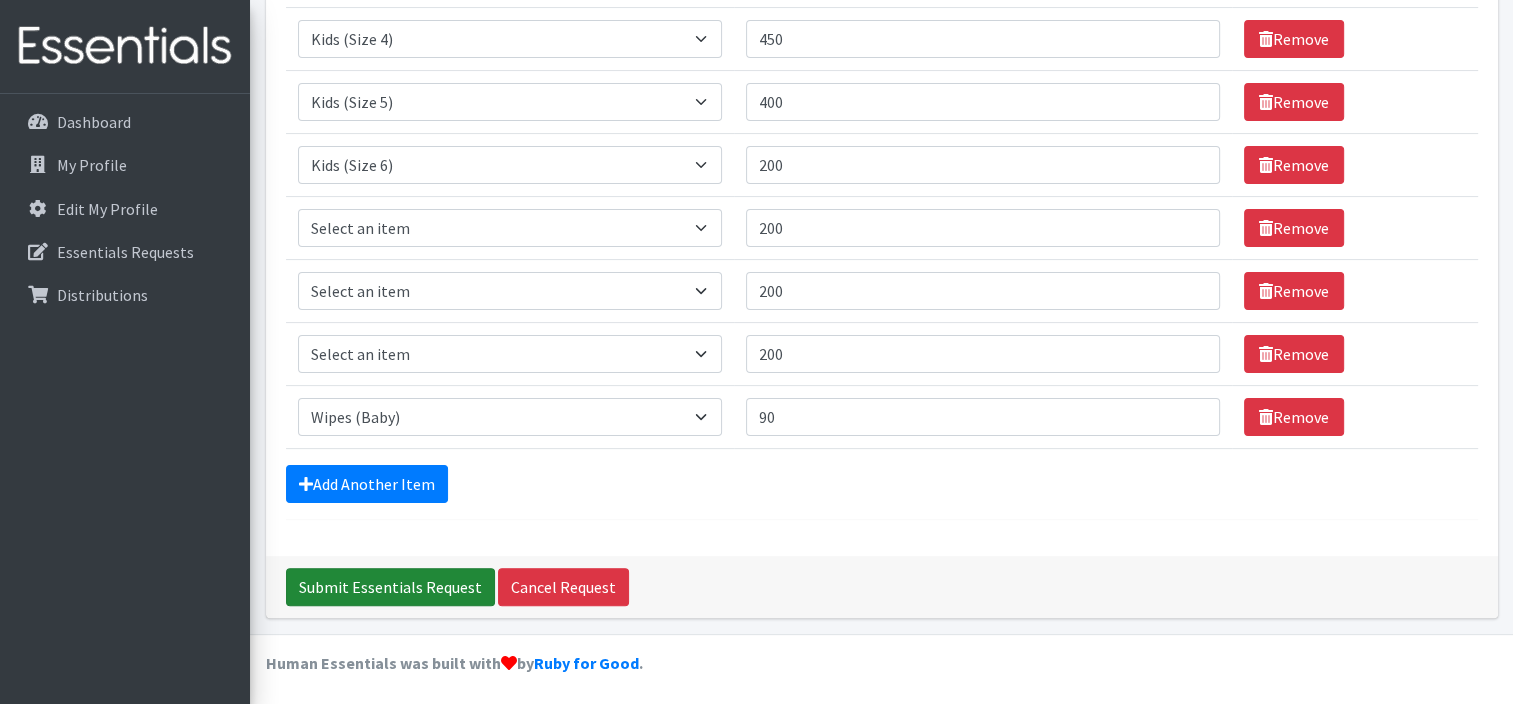 click on "Submit Essentials Request" at bounding box center (390, 587) 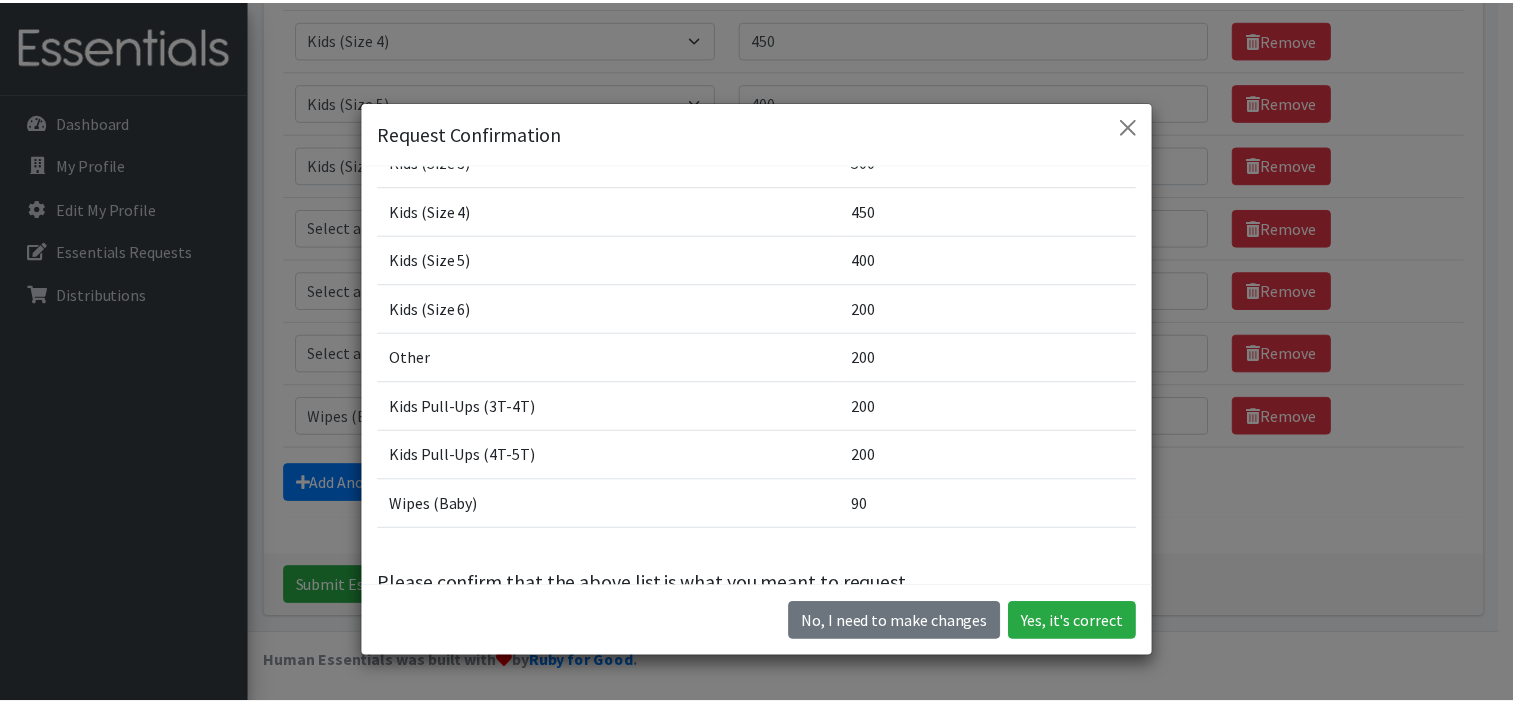 scroll, scrollTop: 185, scrollLeft: 0, axis: vertical 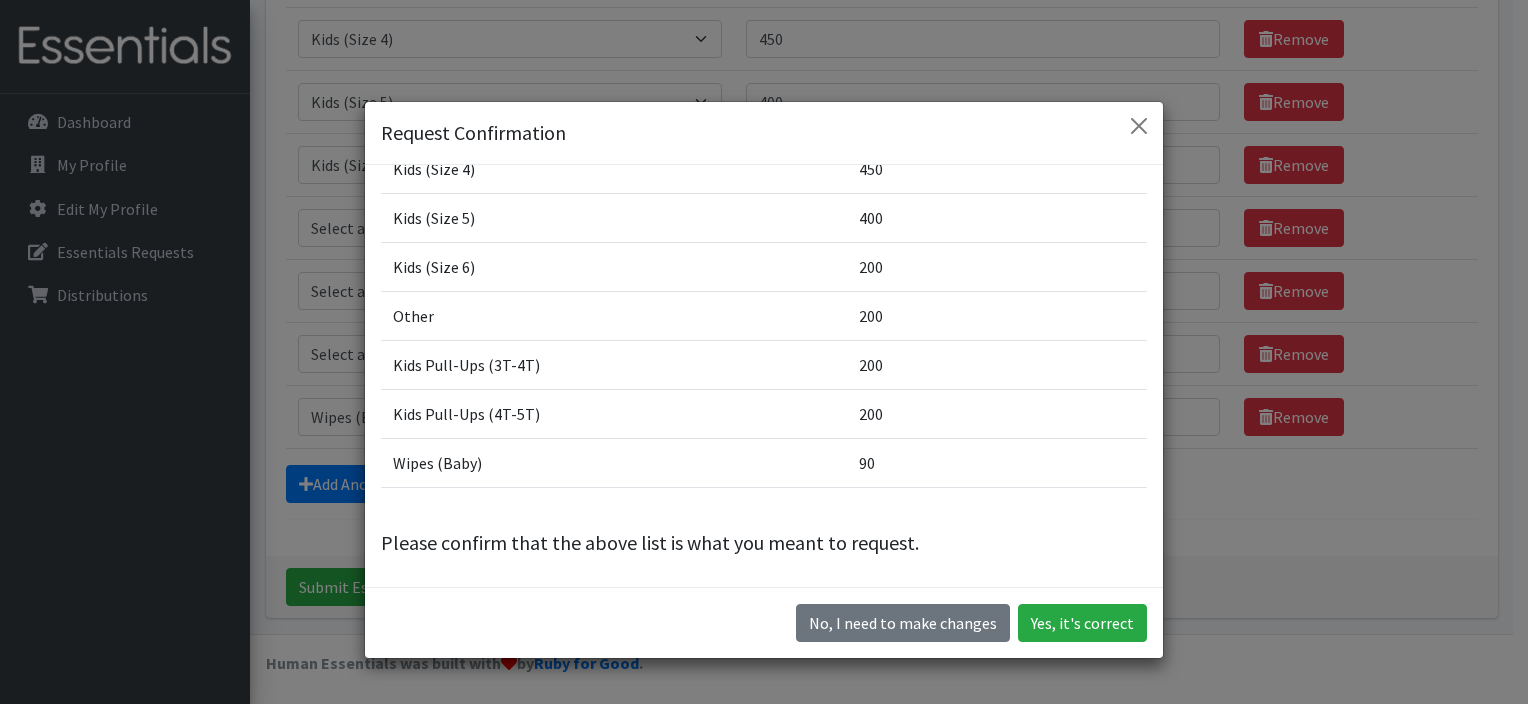 click on "No, I need to make changes
Yes, it's correct" at bounding box center [764, 622] 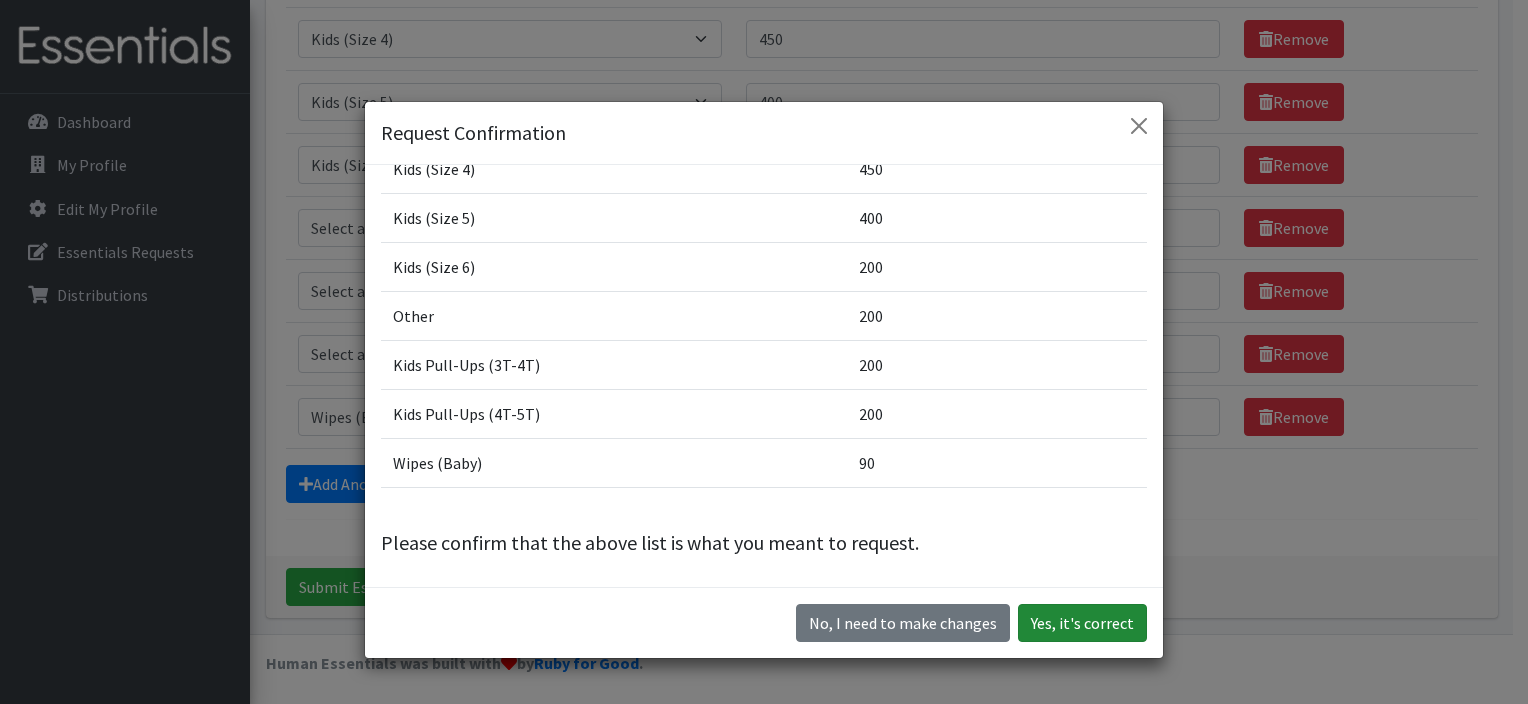 click on "Yes, it's correct" at bounding box center (1082, 623) 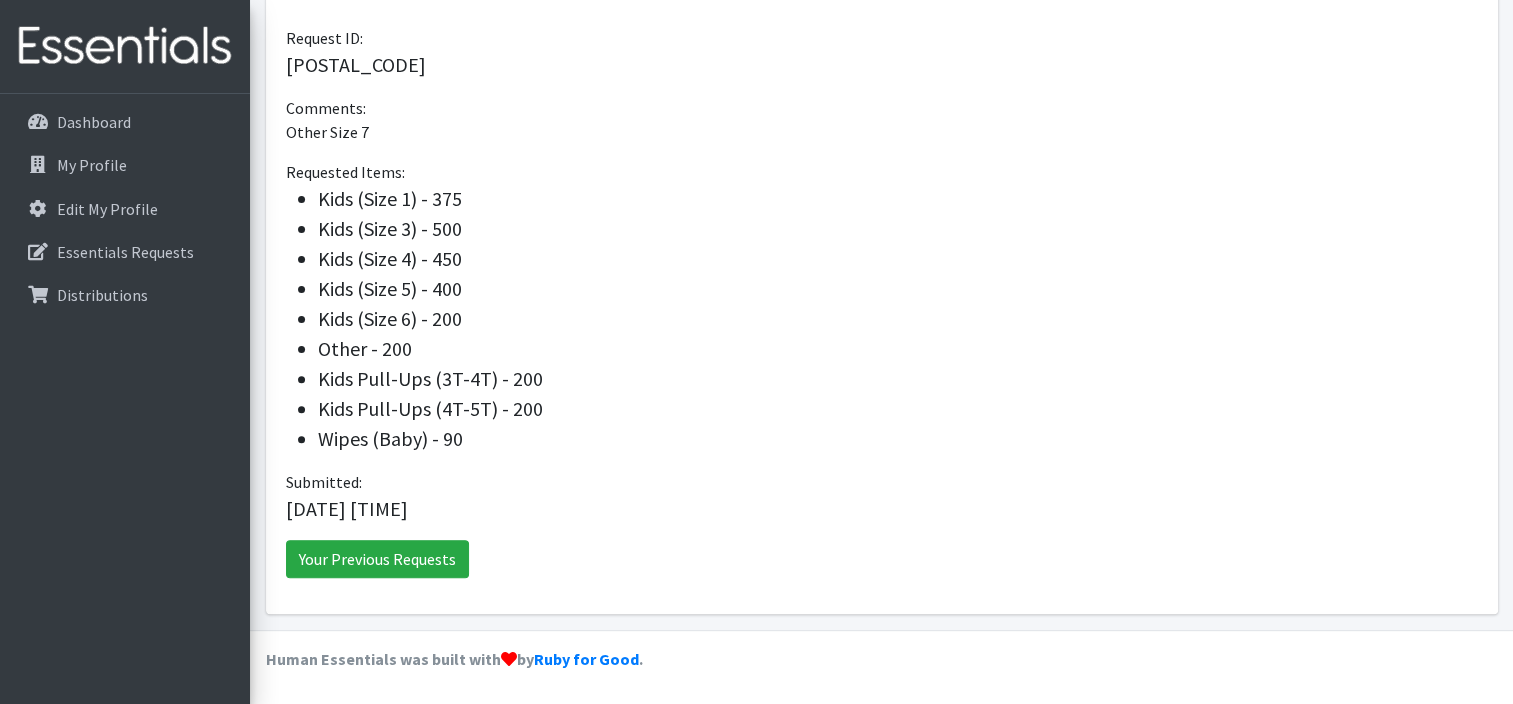 scroll, scrollTop: 483, scrollLeft: 0, axis: vertical 